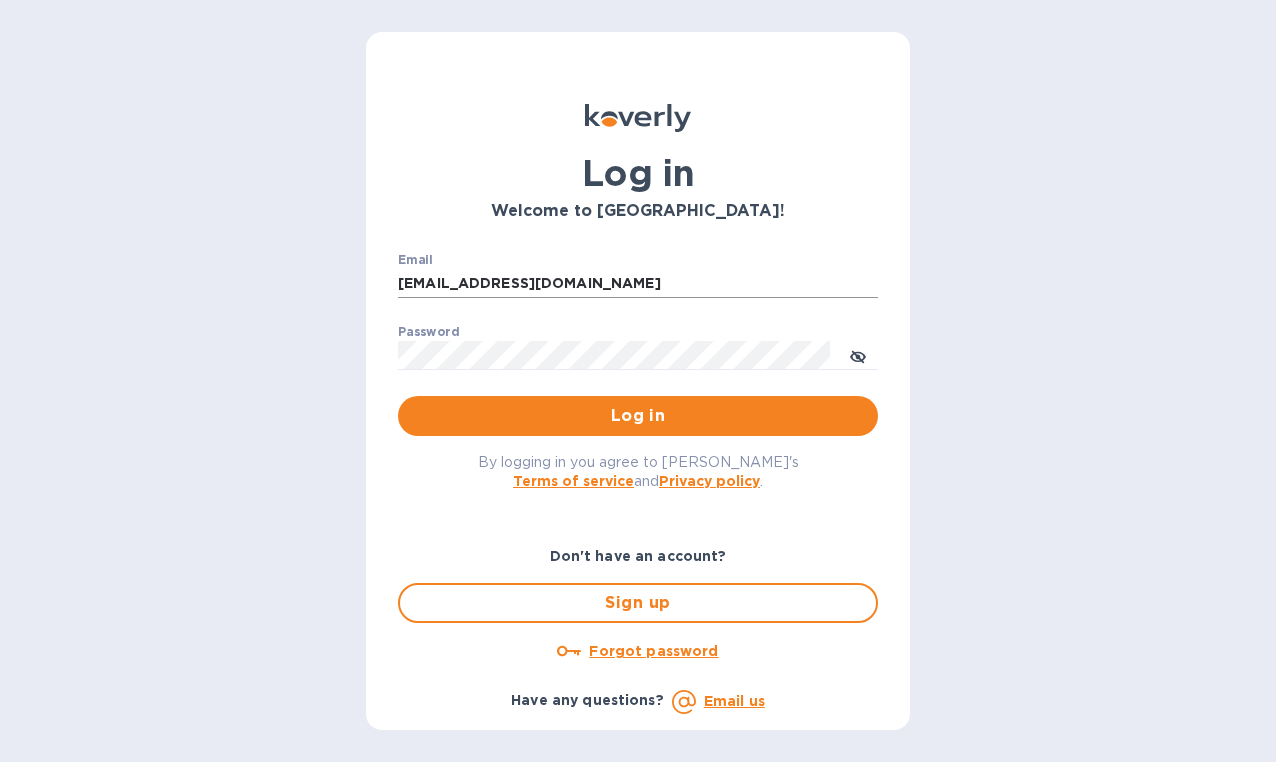 scroll, scrollTop: 0, scrollLeft: 0, axis: both 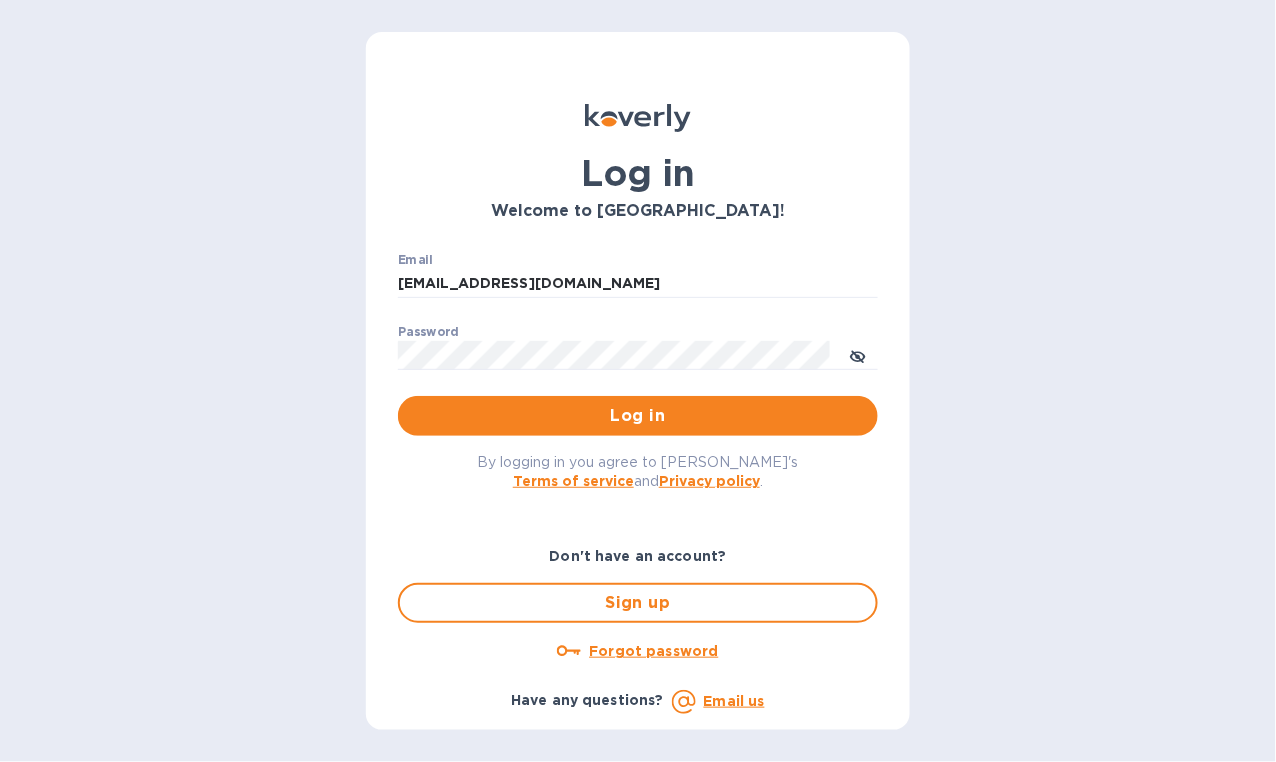 click on "Log in" at bounding box center [638, 416] 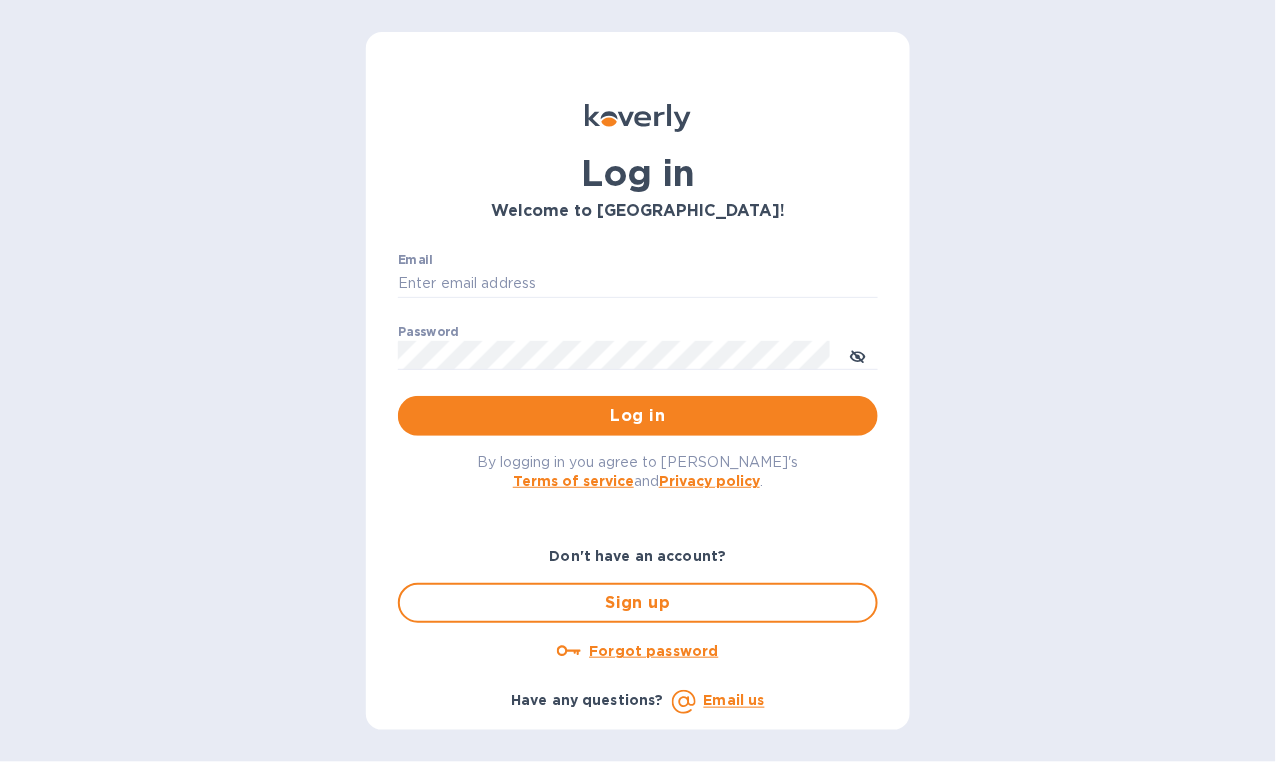 type on "[EMAIL_ADDRESS][DOMAIN_NAME]" 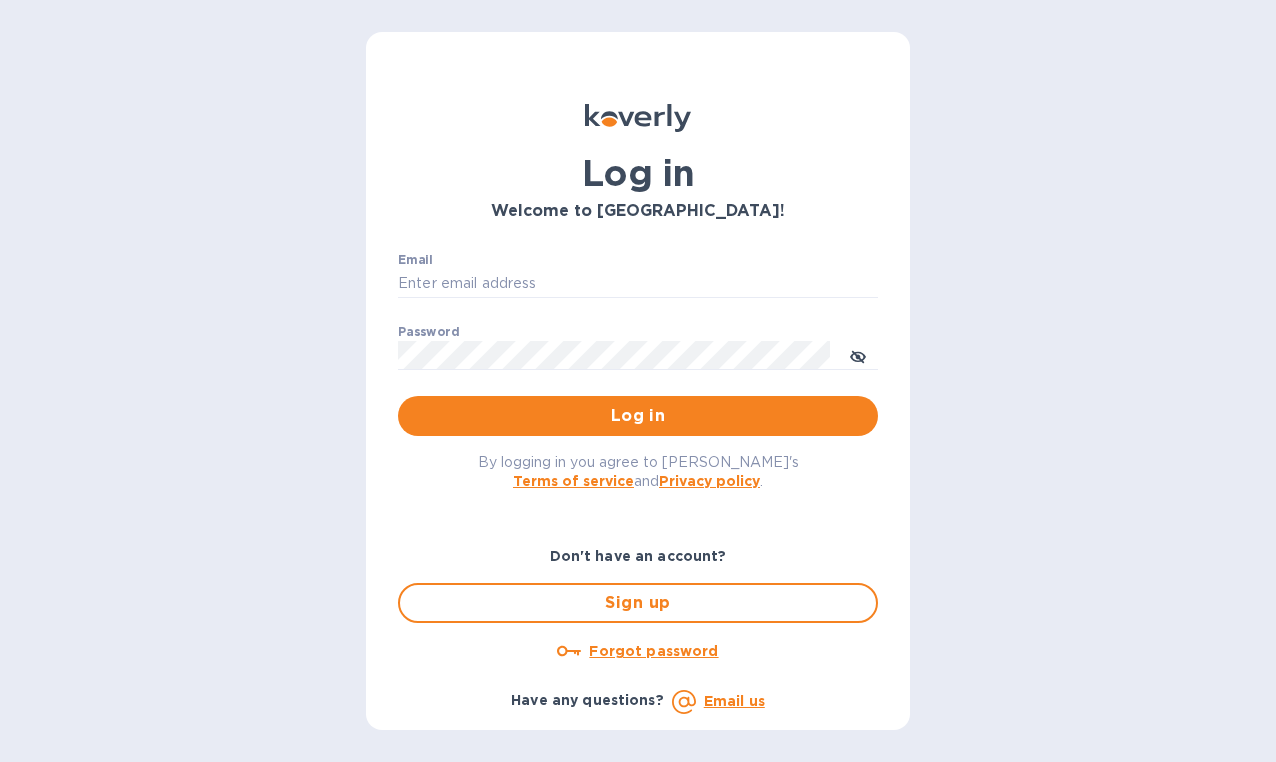 scroll, scrollTop: 0, scrollLeft: 0, axis: both 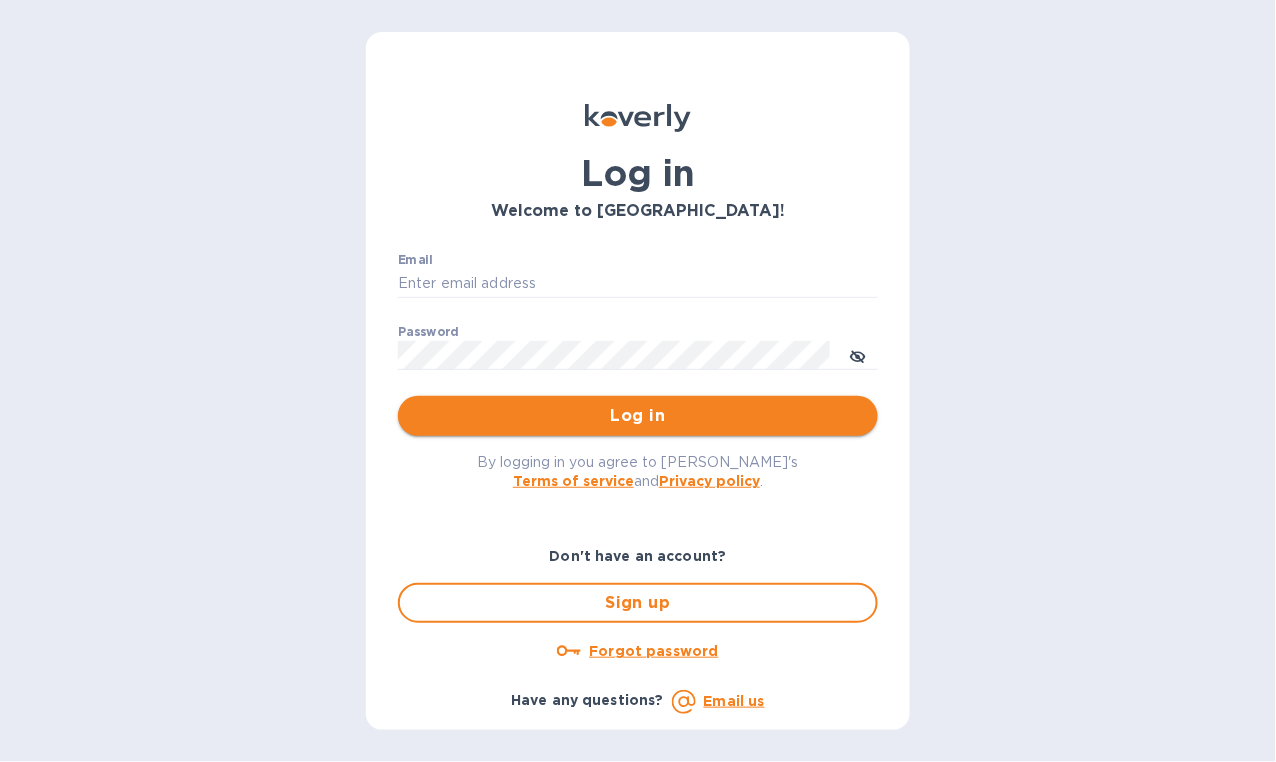 type on "[EMAIL_ADDRESS][DOMAIN_NAME]" 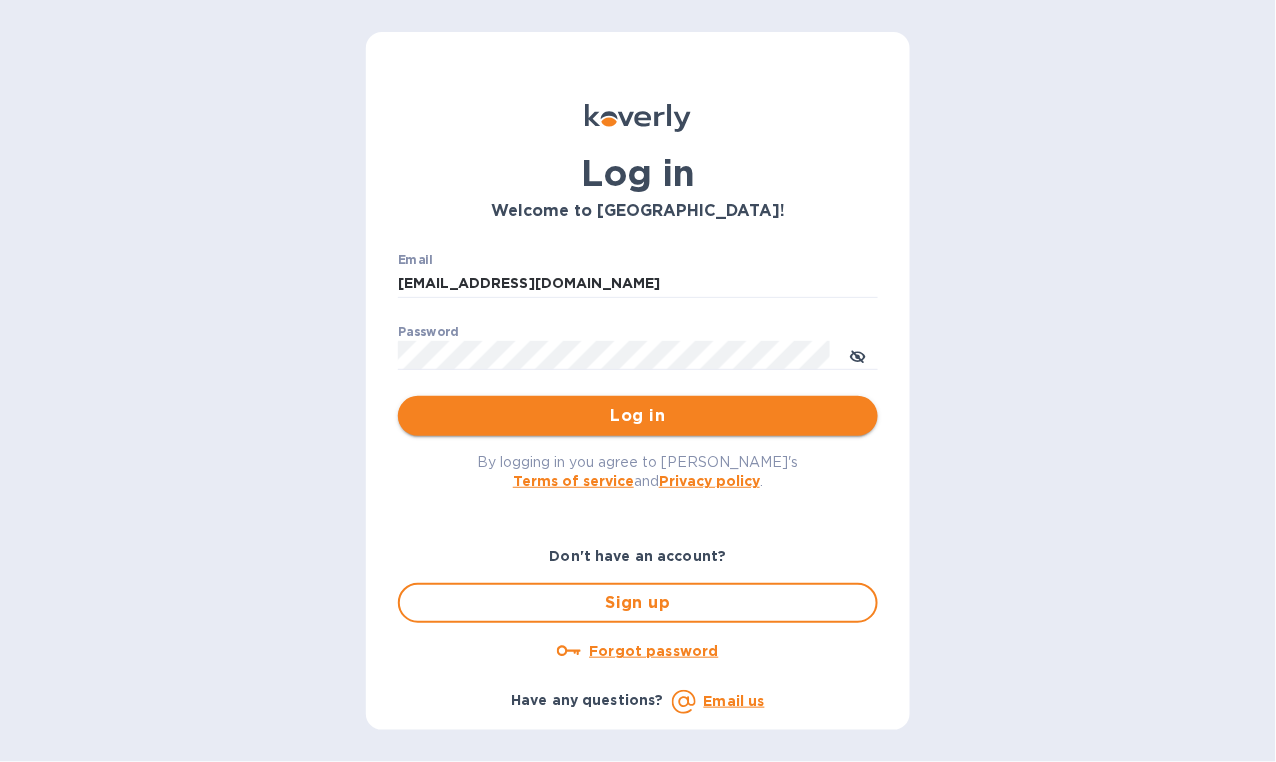click on "Log in" at bounding box center (638, 416) 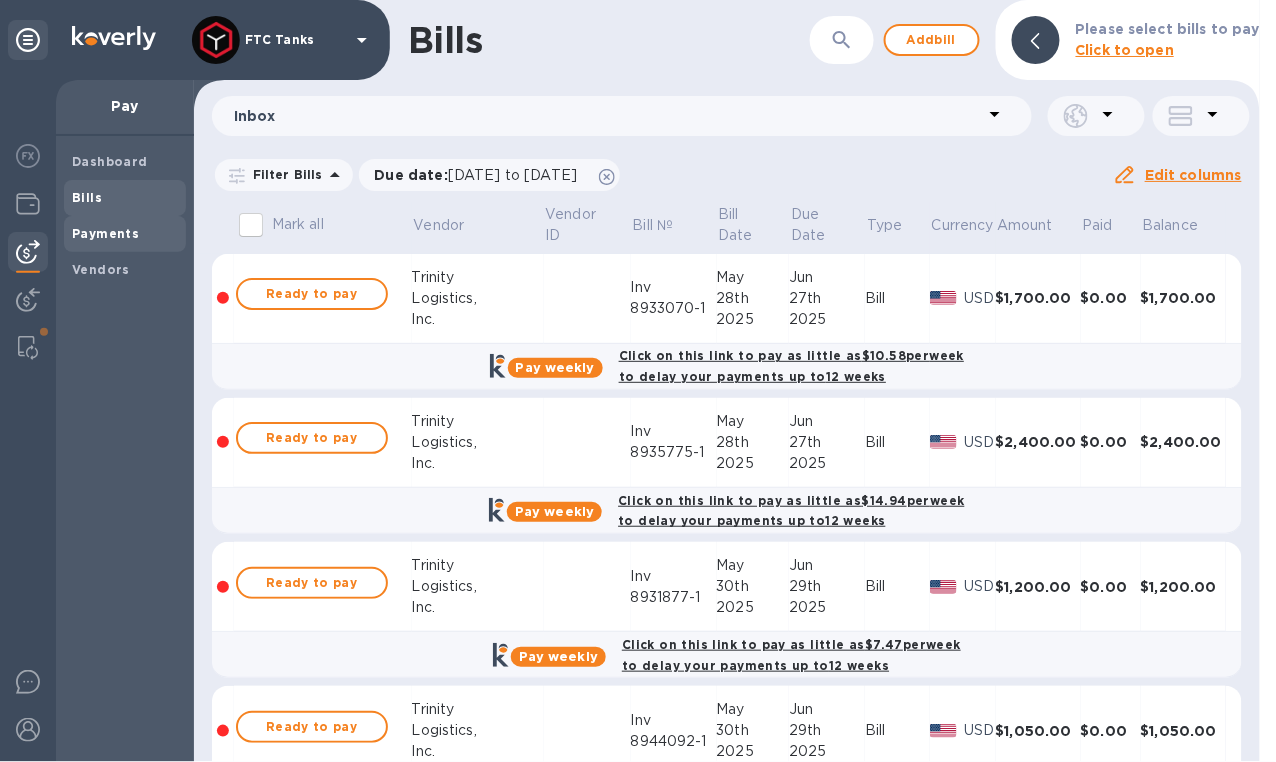 click on "Payments" at bounding box center [105, 233] 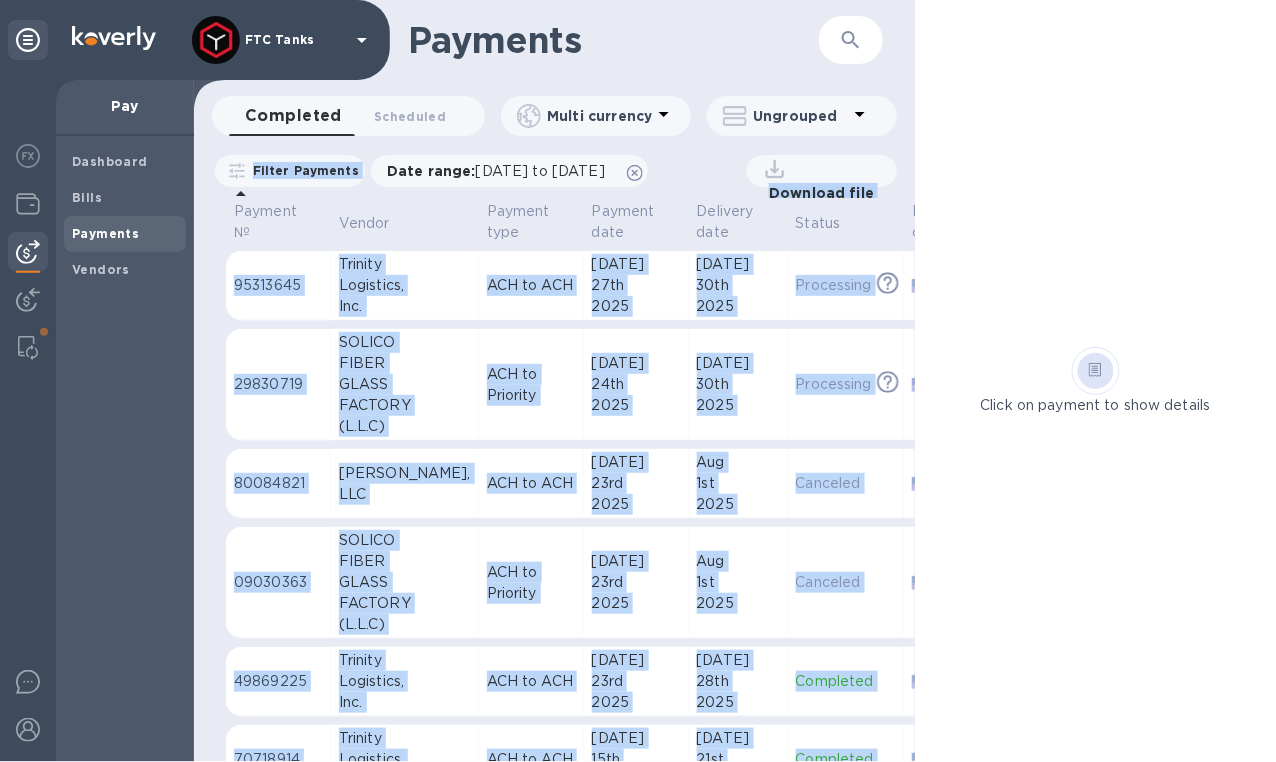 drag, startPoint x: 912, startPoint y: 131, endPoint x: 1051, endPoint y: 134, distance: 139.03236 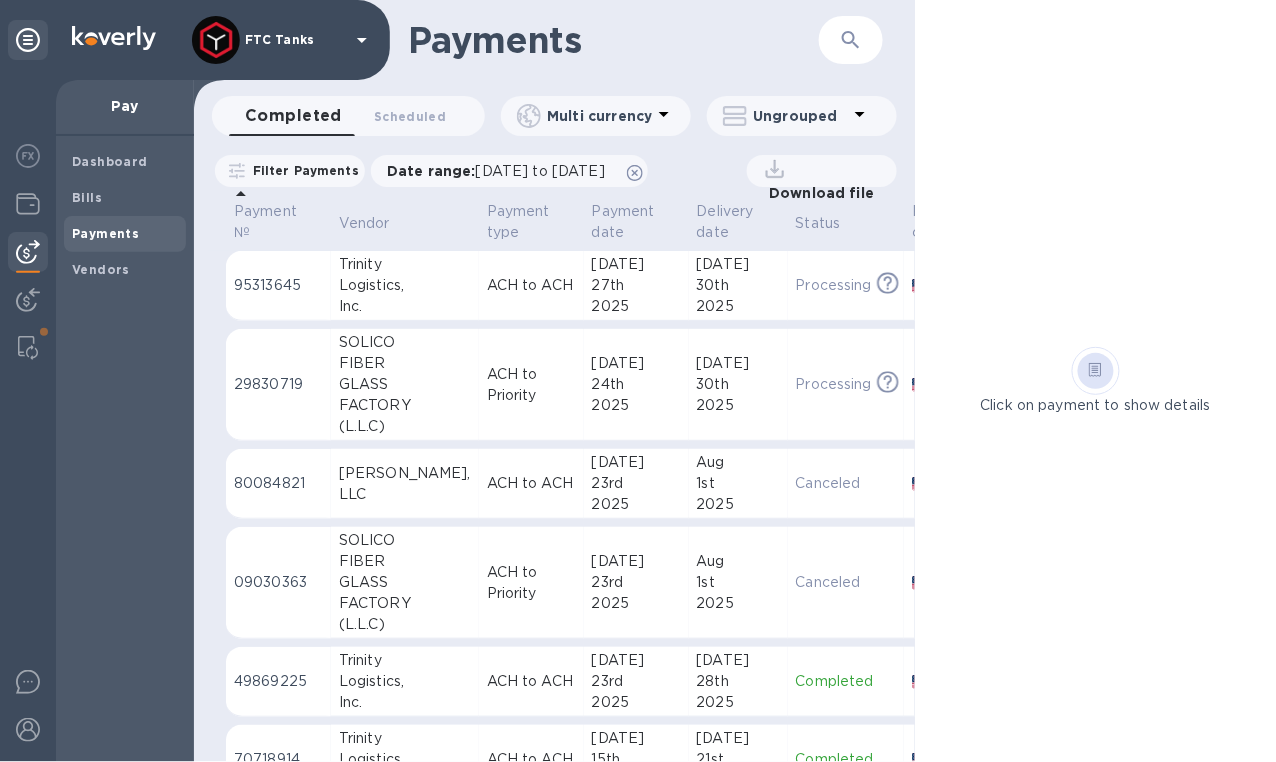 drag, startPoint x: 647, startPoint y: 42, endPoint x: 610, endPoint y: 34, distance: 37.85499 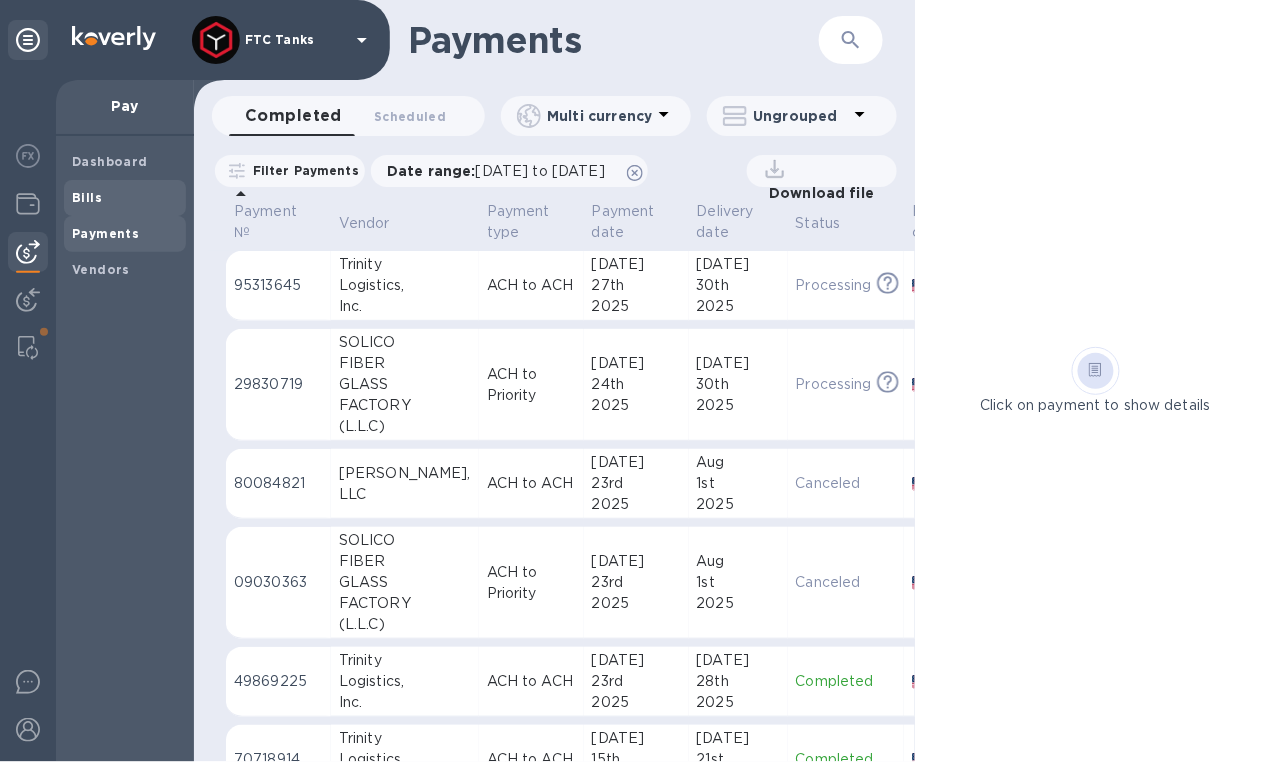 click on "Bills" at bounding box center (87, 197) 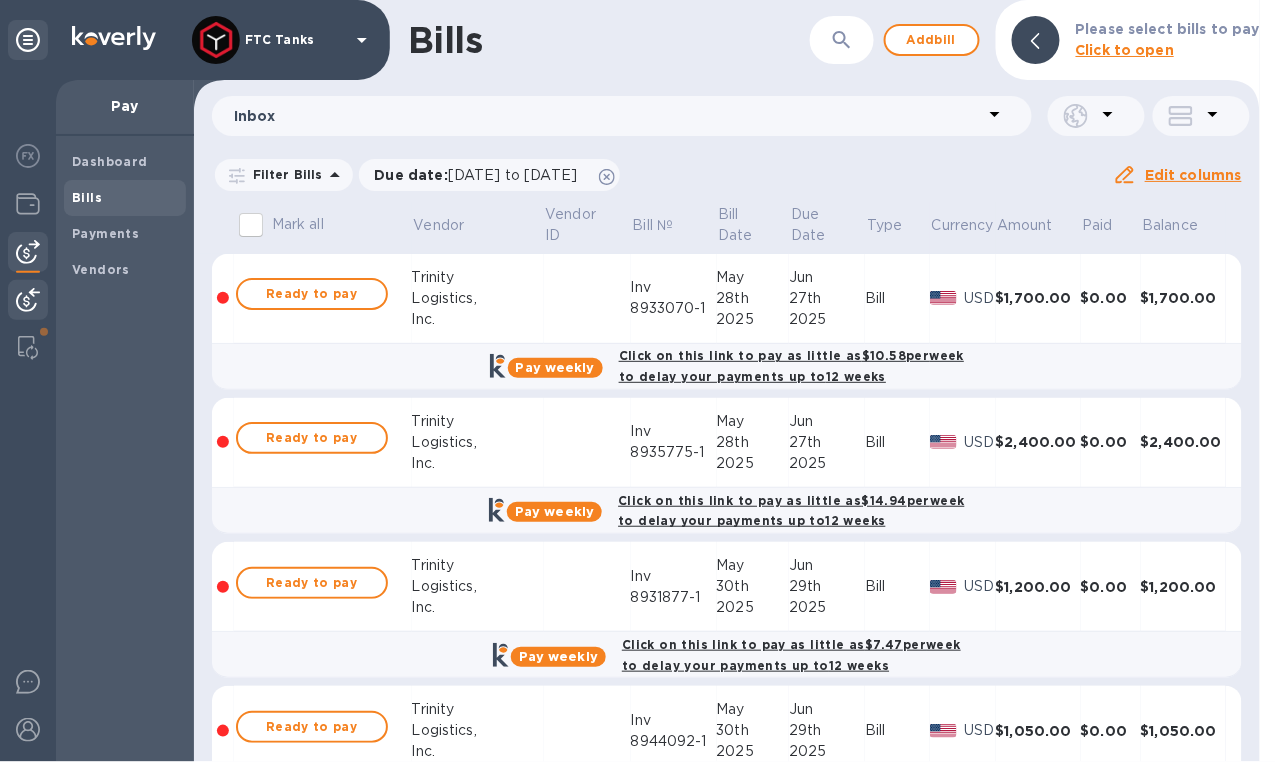 click at bounding box center (28, 300) 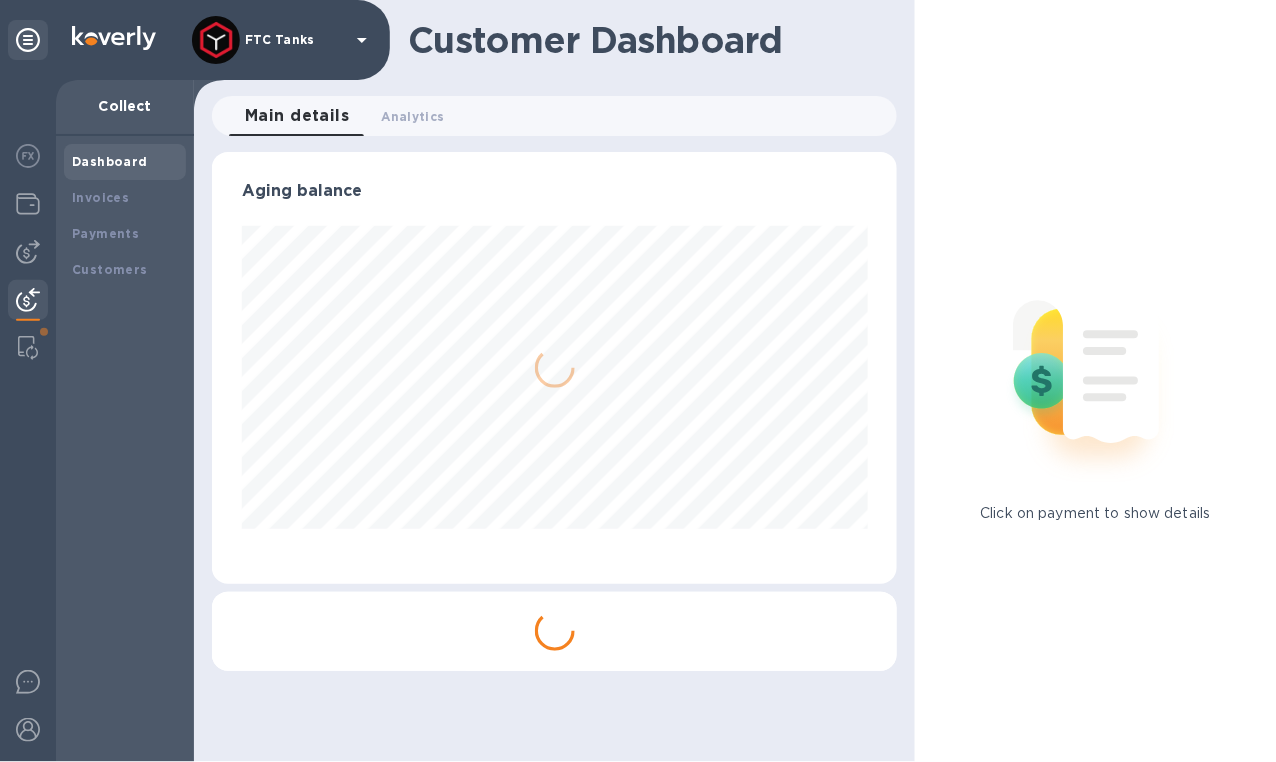 scroll, scrollTop: 999567, scrollLeft: 999322, axis: both 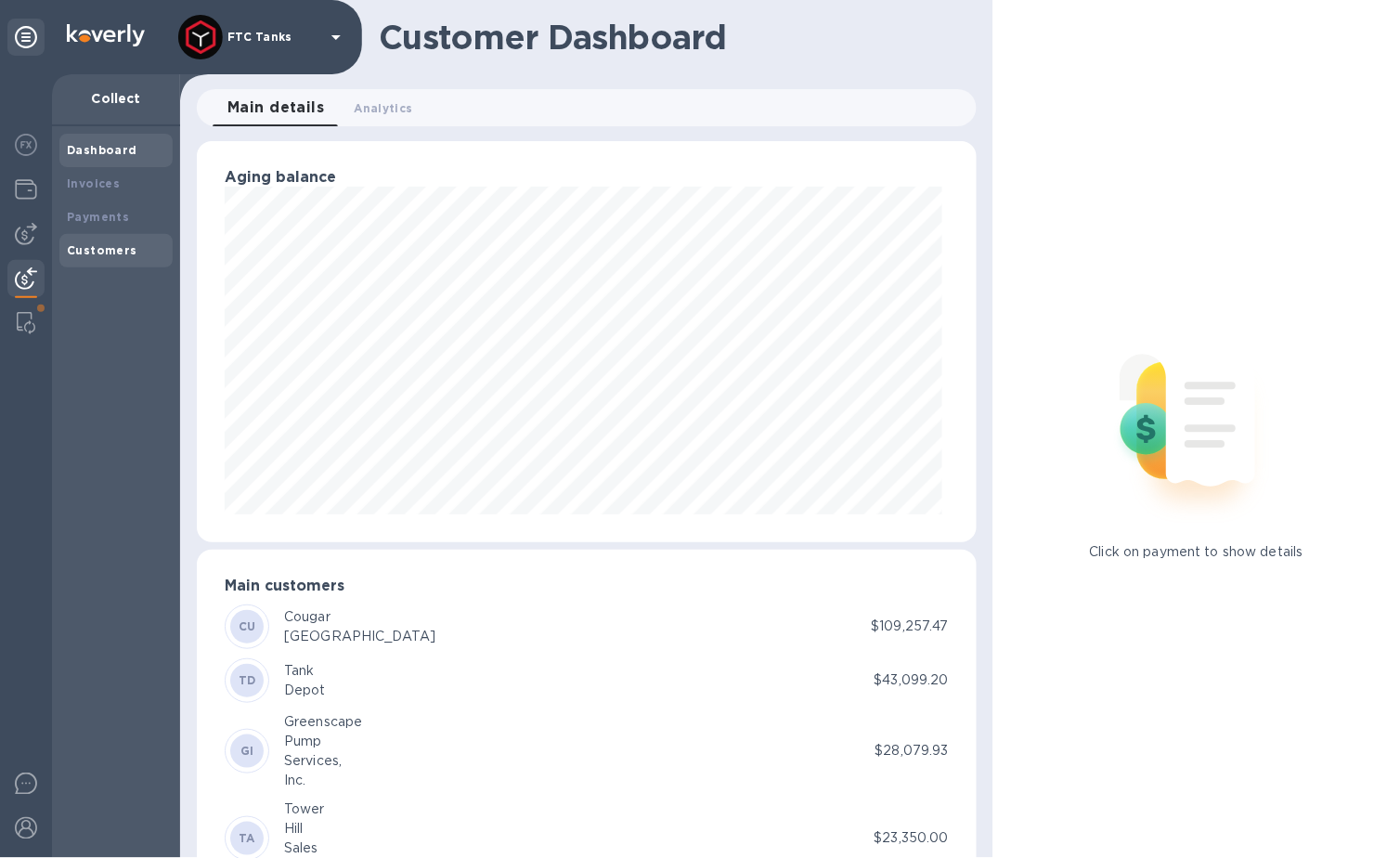 click on "Customers" at bounding box center [102, 250] 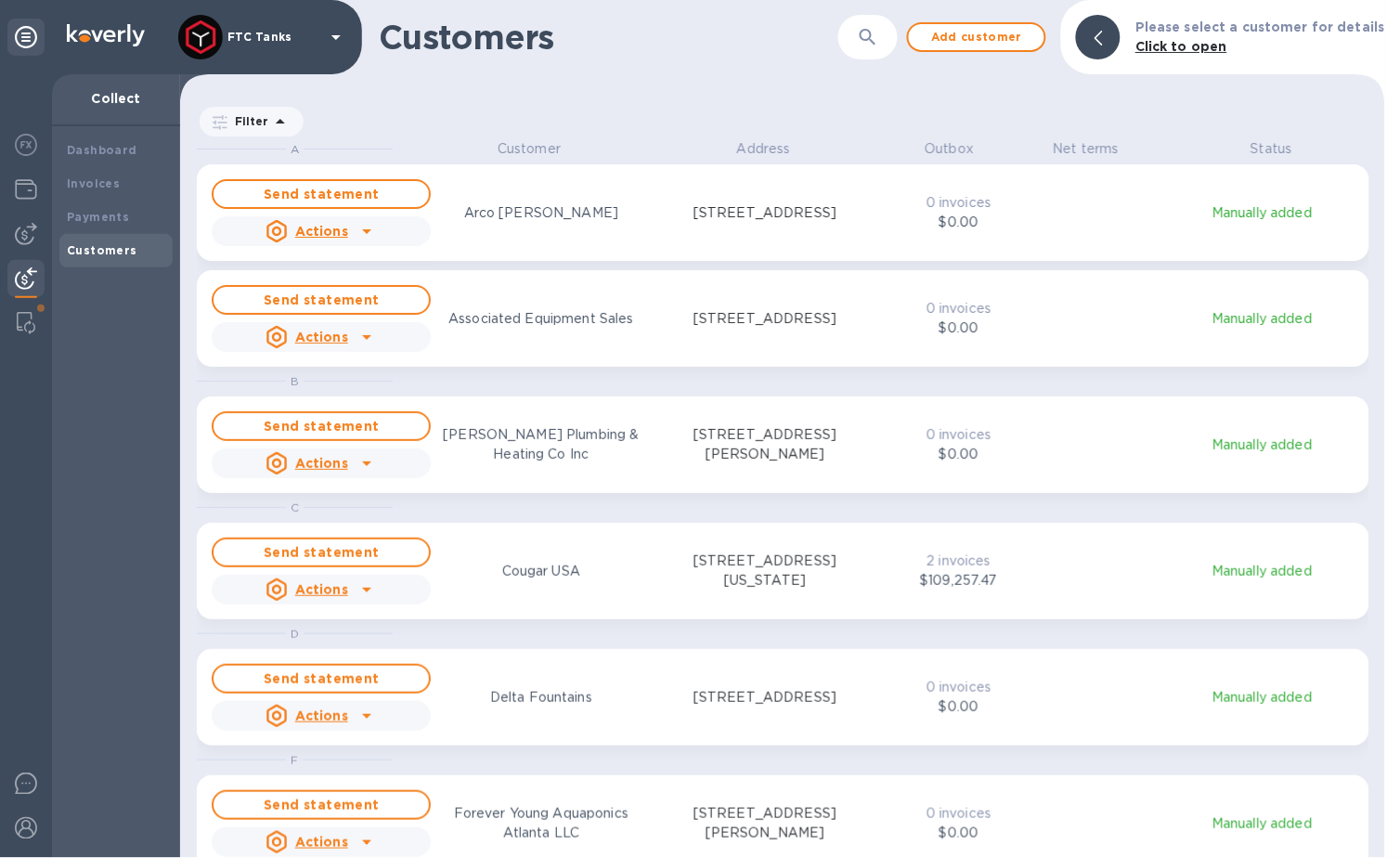scroll, scrollTop: 16, scrollLeft: 7, axis: both 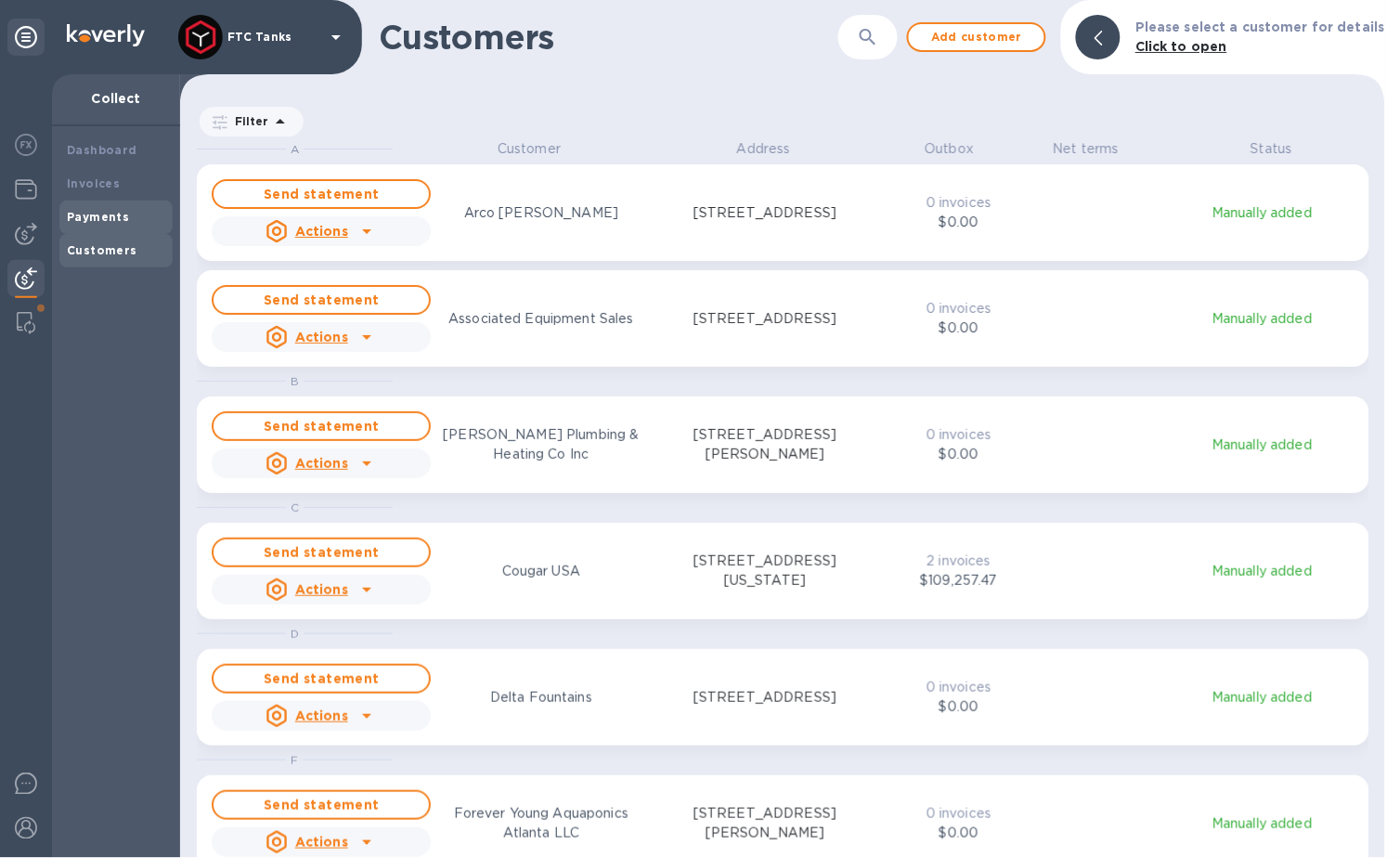 click on "Payments" at bounding box center [116, 217] 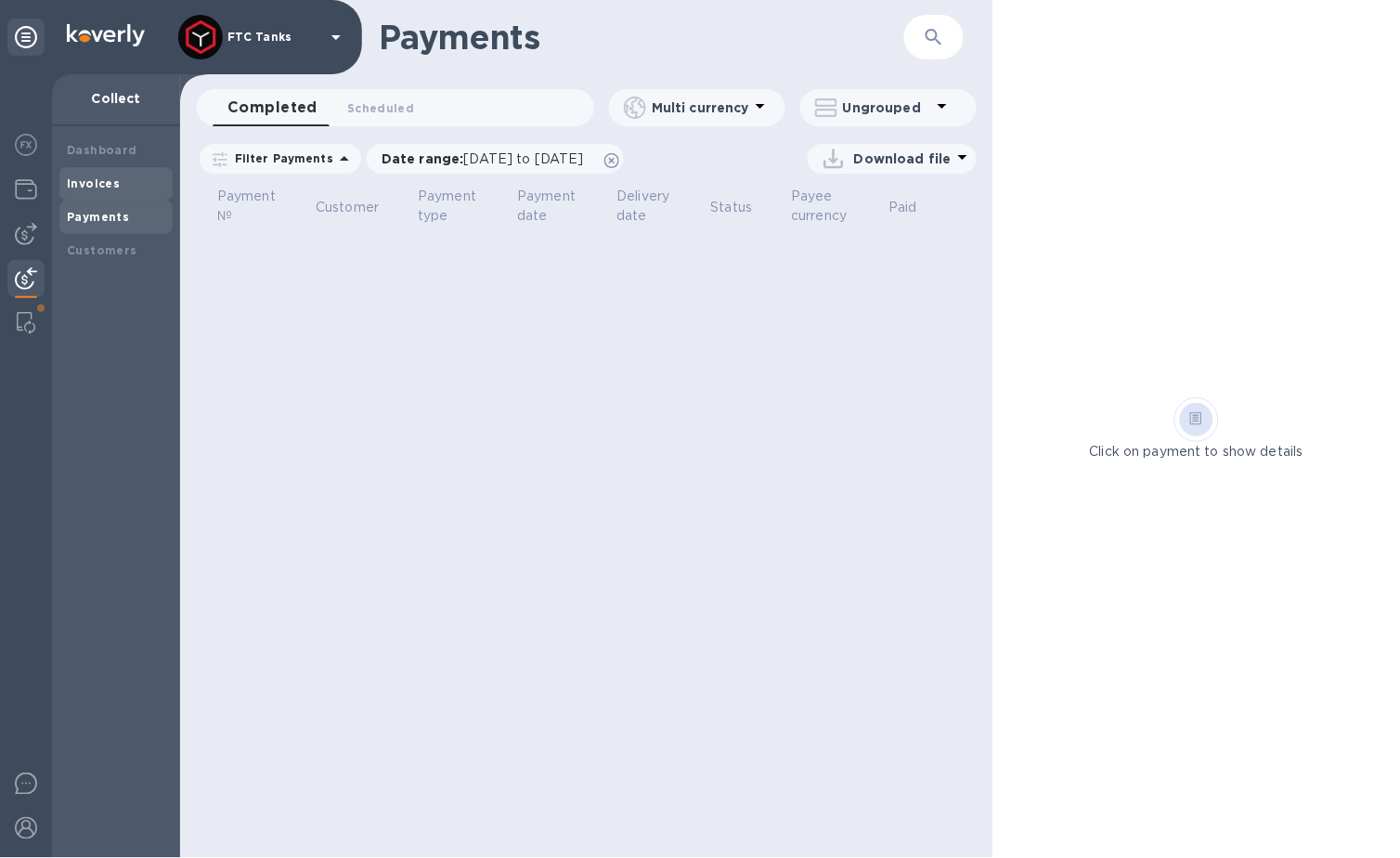 click on "Invoices" at bounding box center [93, 183] 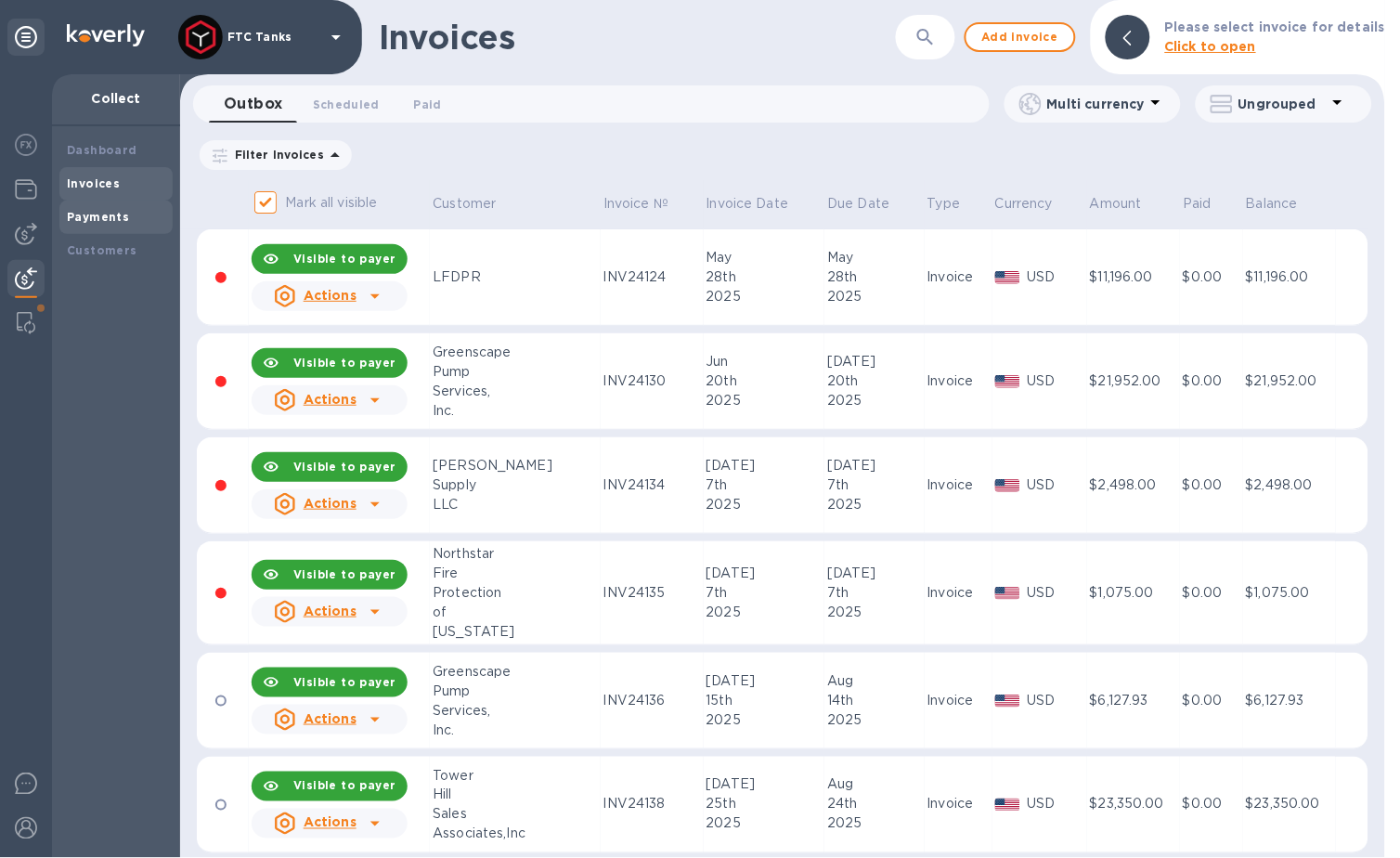 click on "Payments" at bounding box center (97, 216) 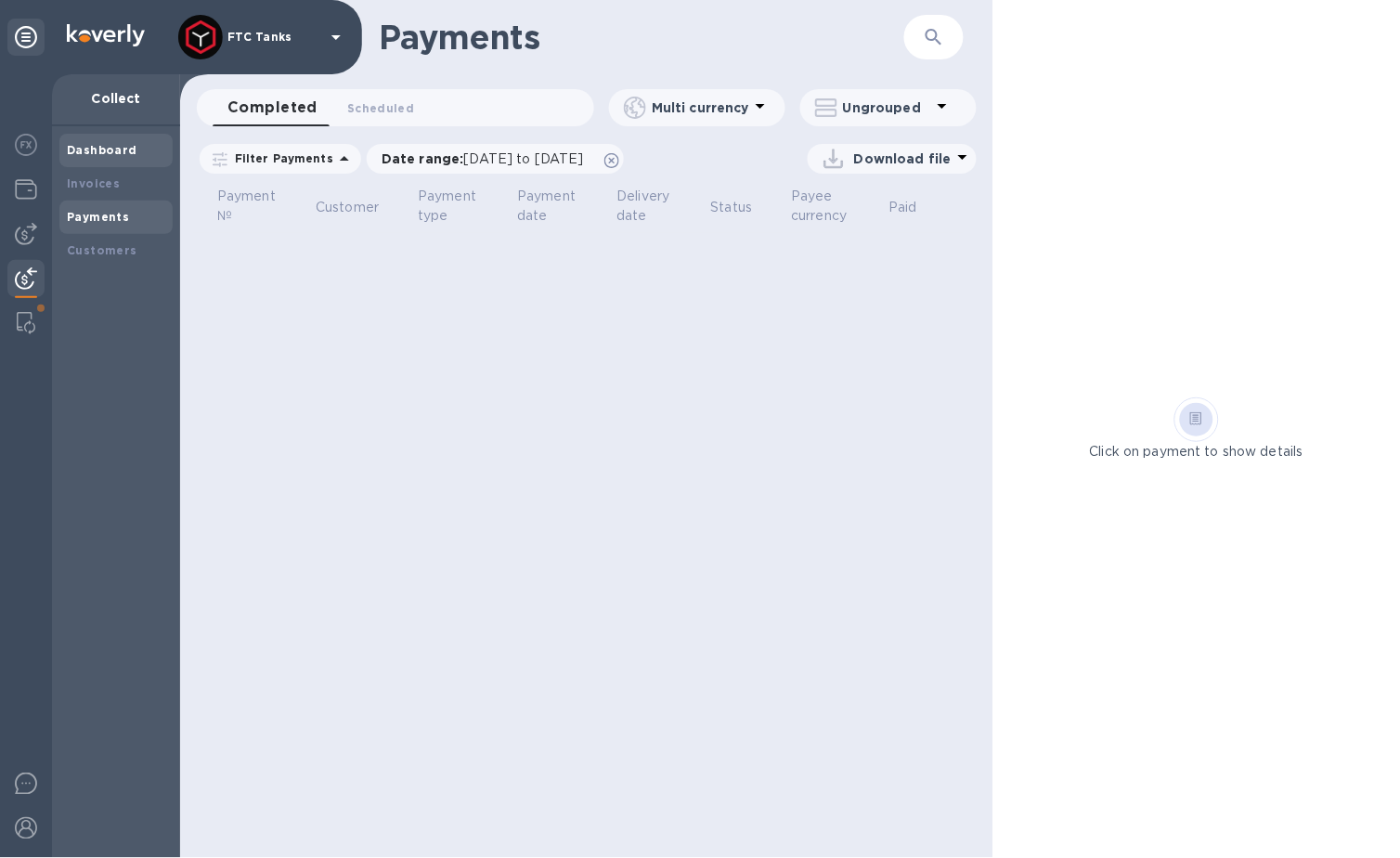 click on "Dashboard" at bounding box center [102, 150] 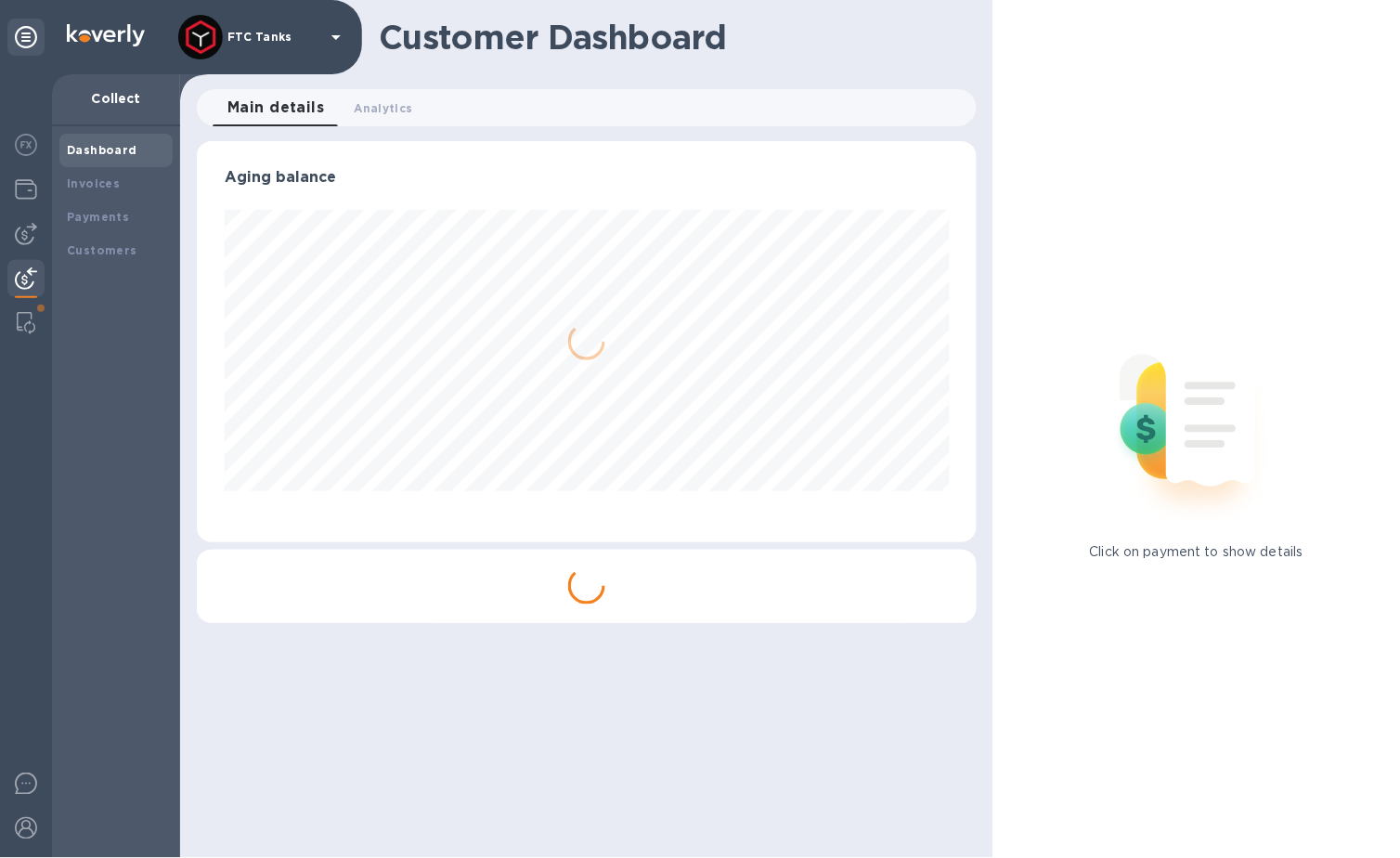 scroll, scrollTop: 928169, scrollLeft: 927600, axis: both 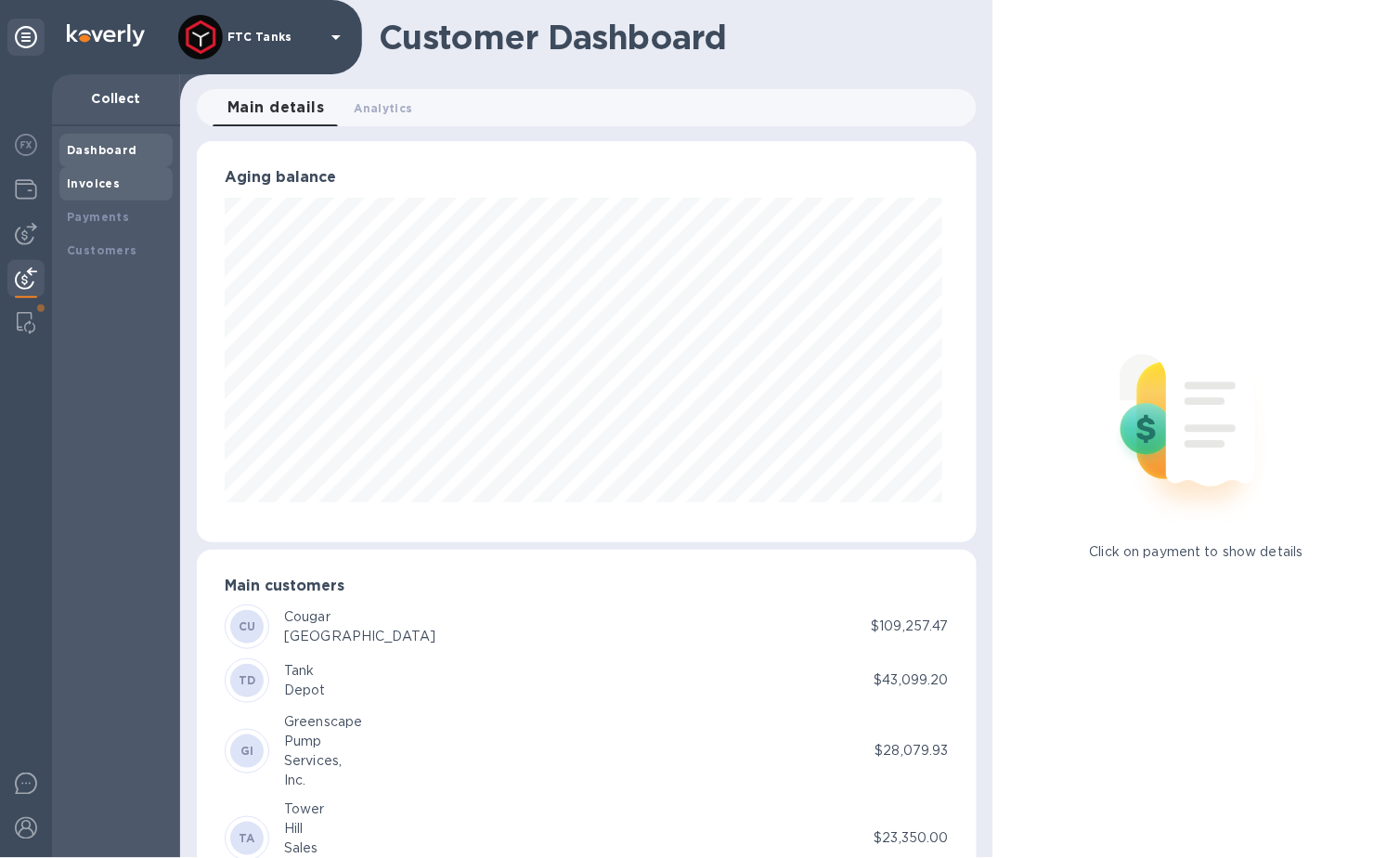 click on "Invoices" at bounding box center [93, 183] 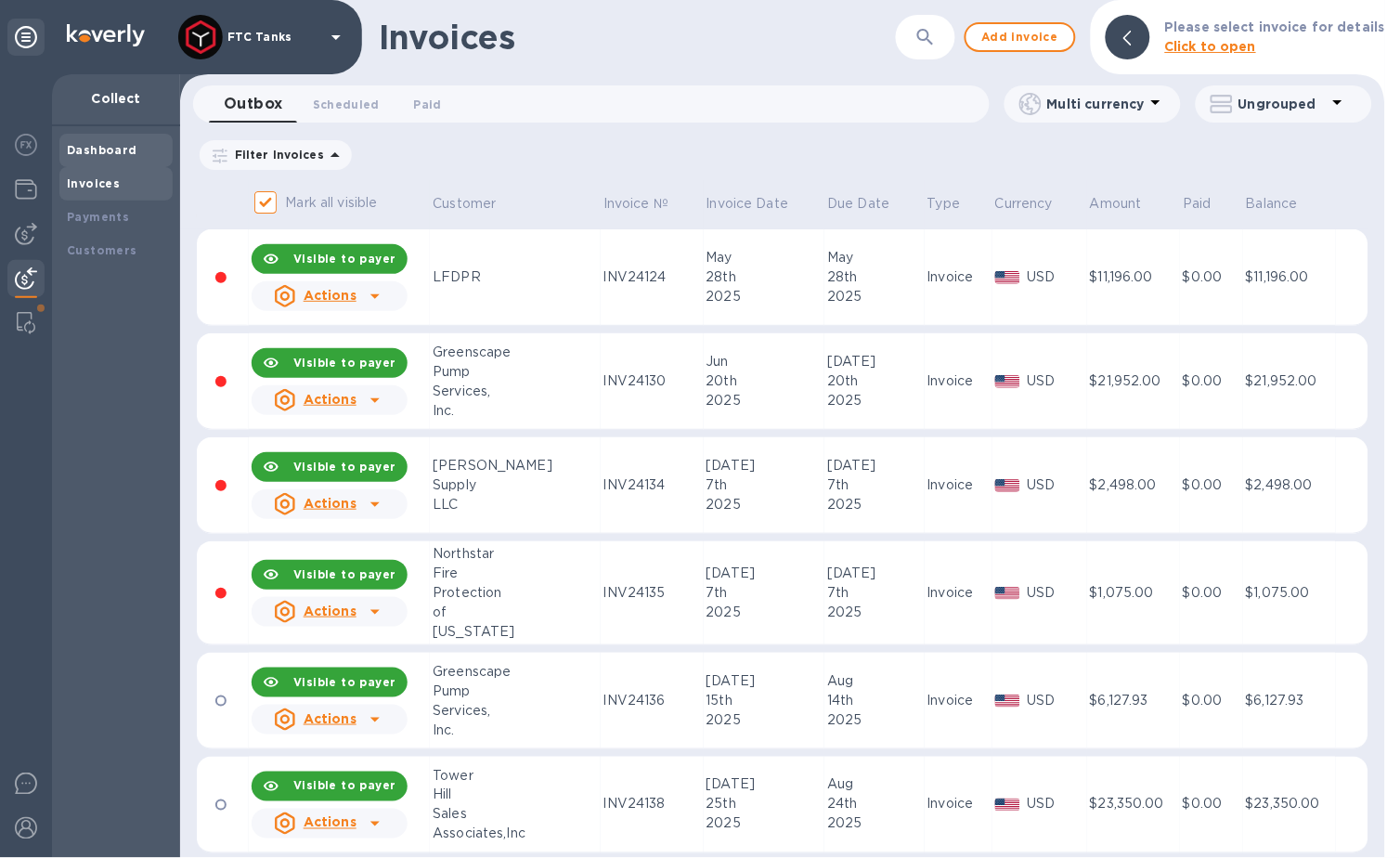 click on "Dashboard" at bounding box center [102, 150] 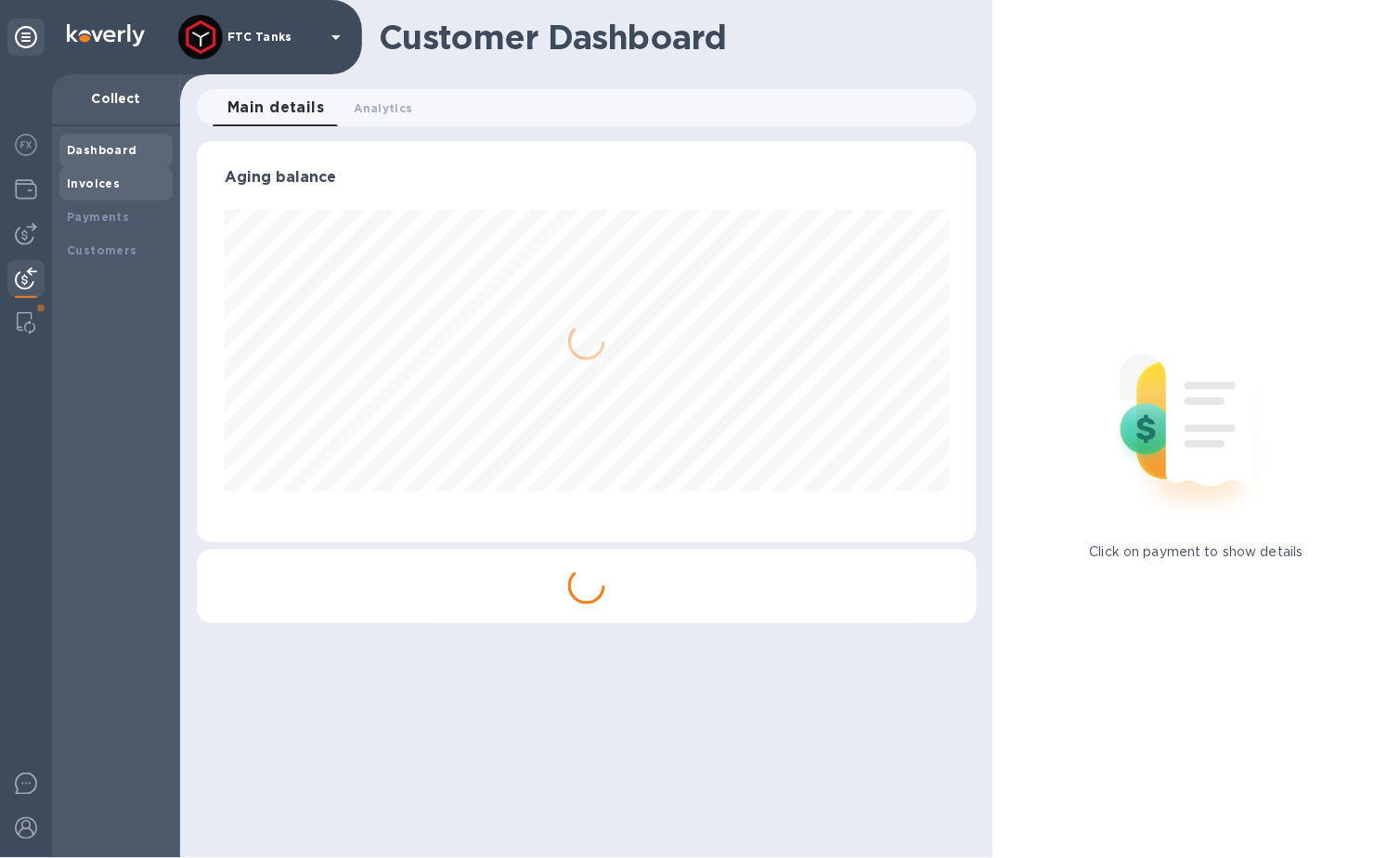 scroll, scrollTop: 928169, scrollLeft: 927600, axis: both 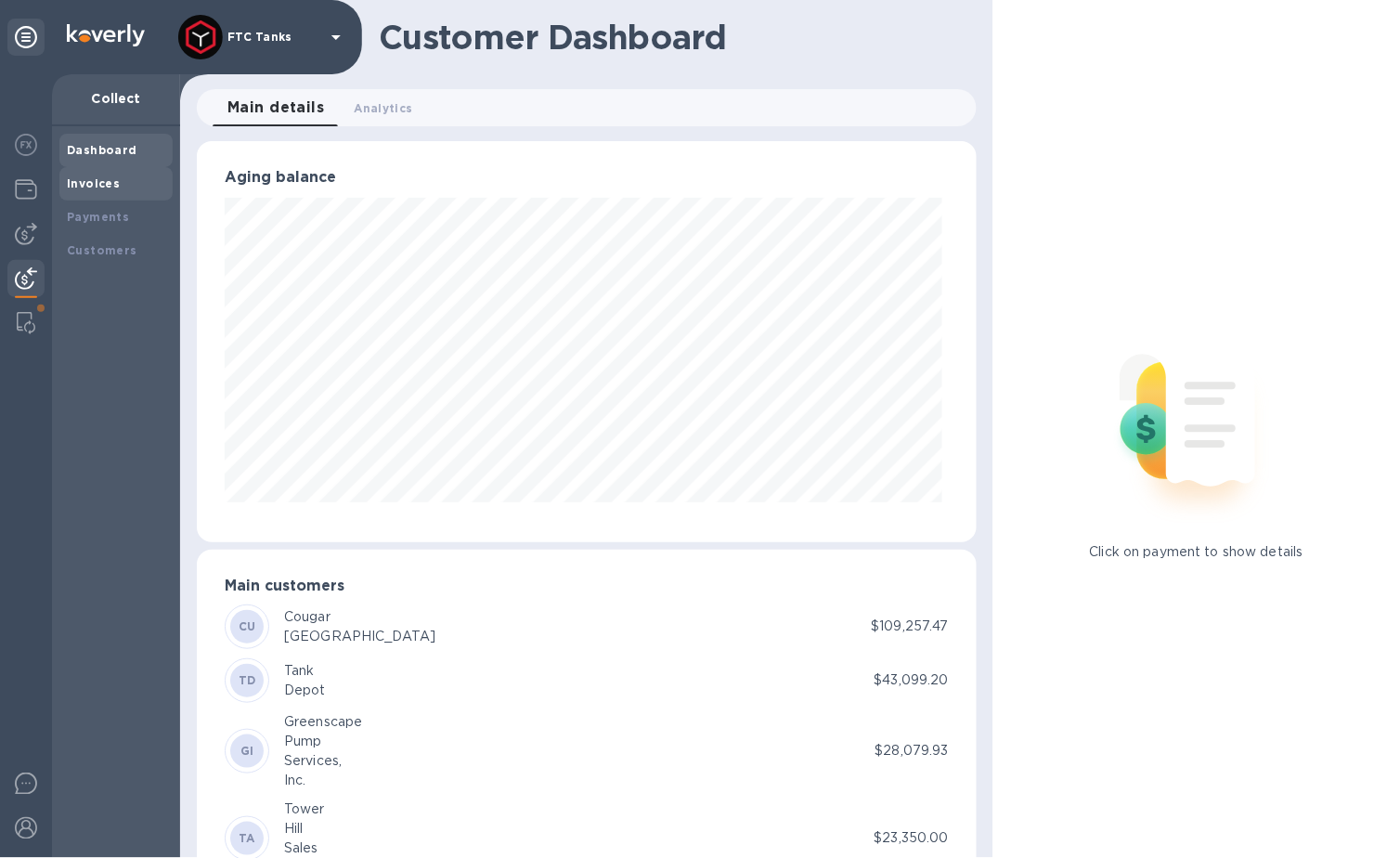 click on "Invoices" at bounding box center [93, 183] 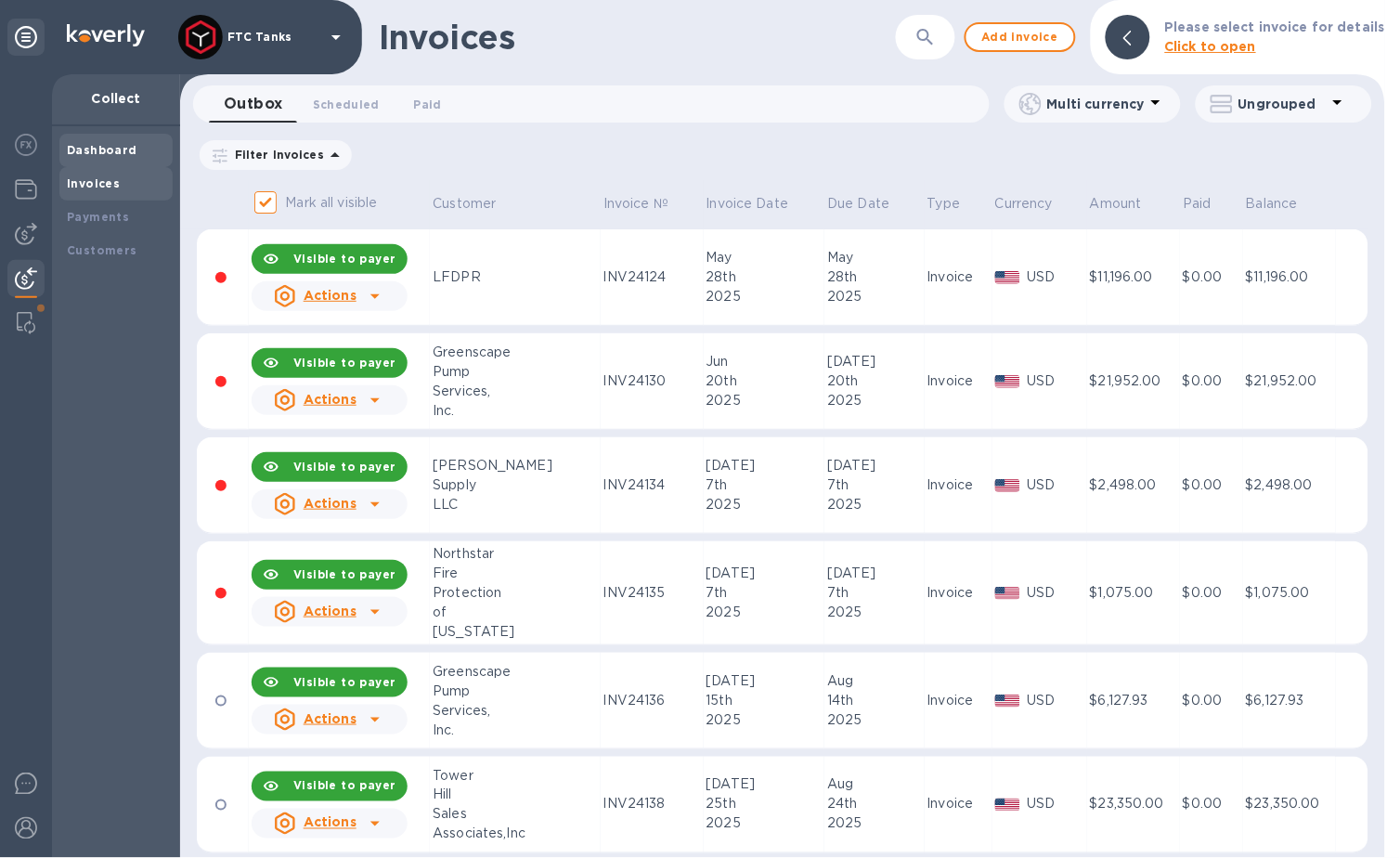 click on "Dashboard" at bounding box center (102, 150) 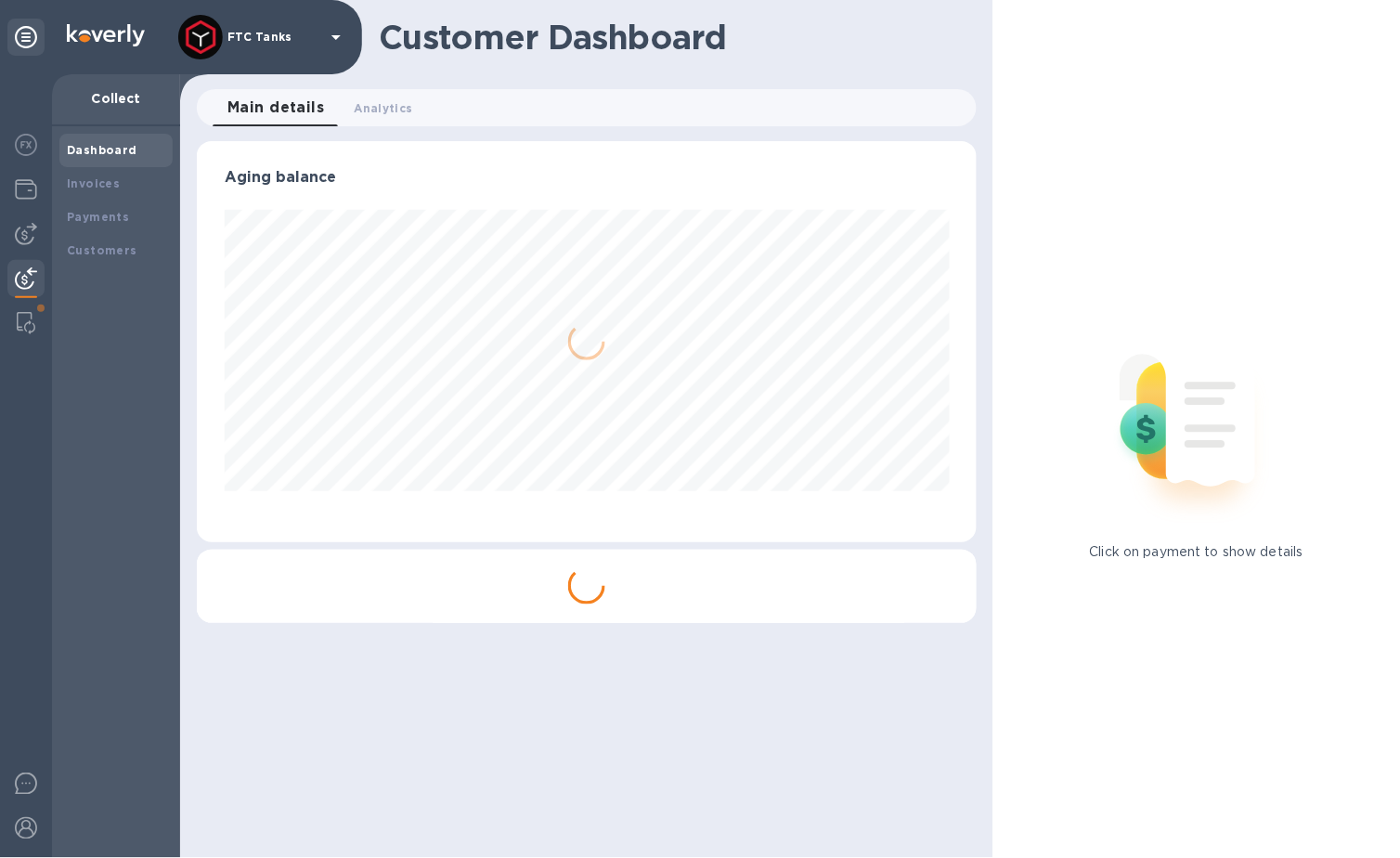 scroll, scrollTop: 928169, scrollLeft: 927600, axis: both 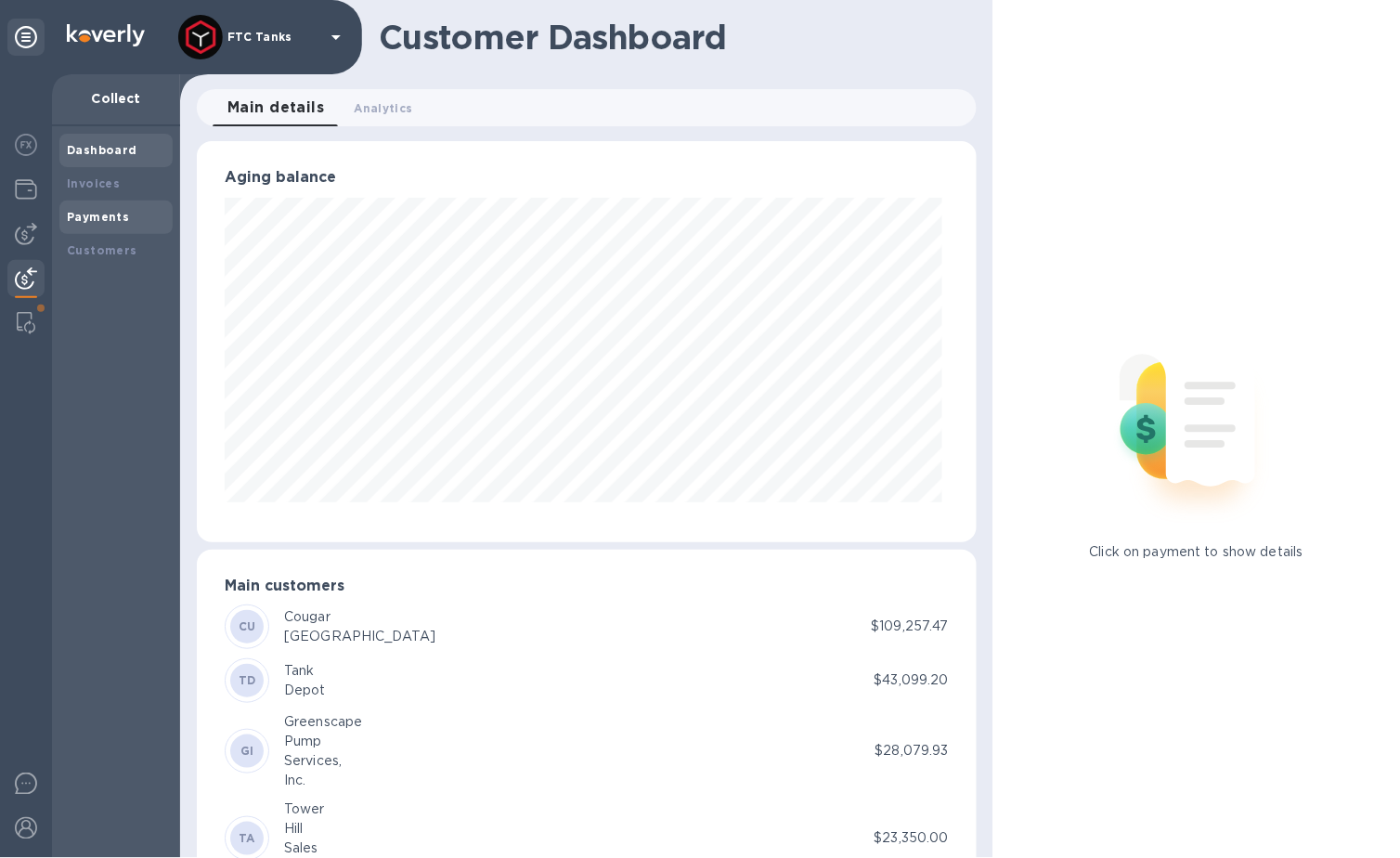 click on "Payments" at bounding box center (116, 217) 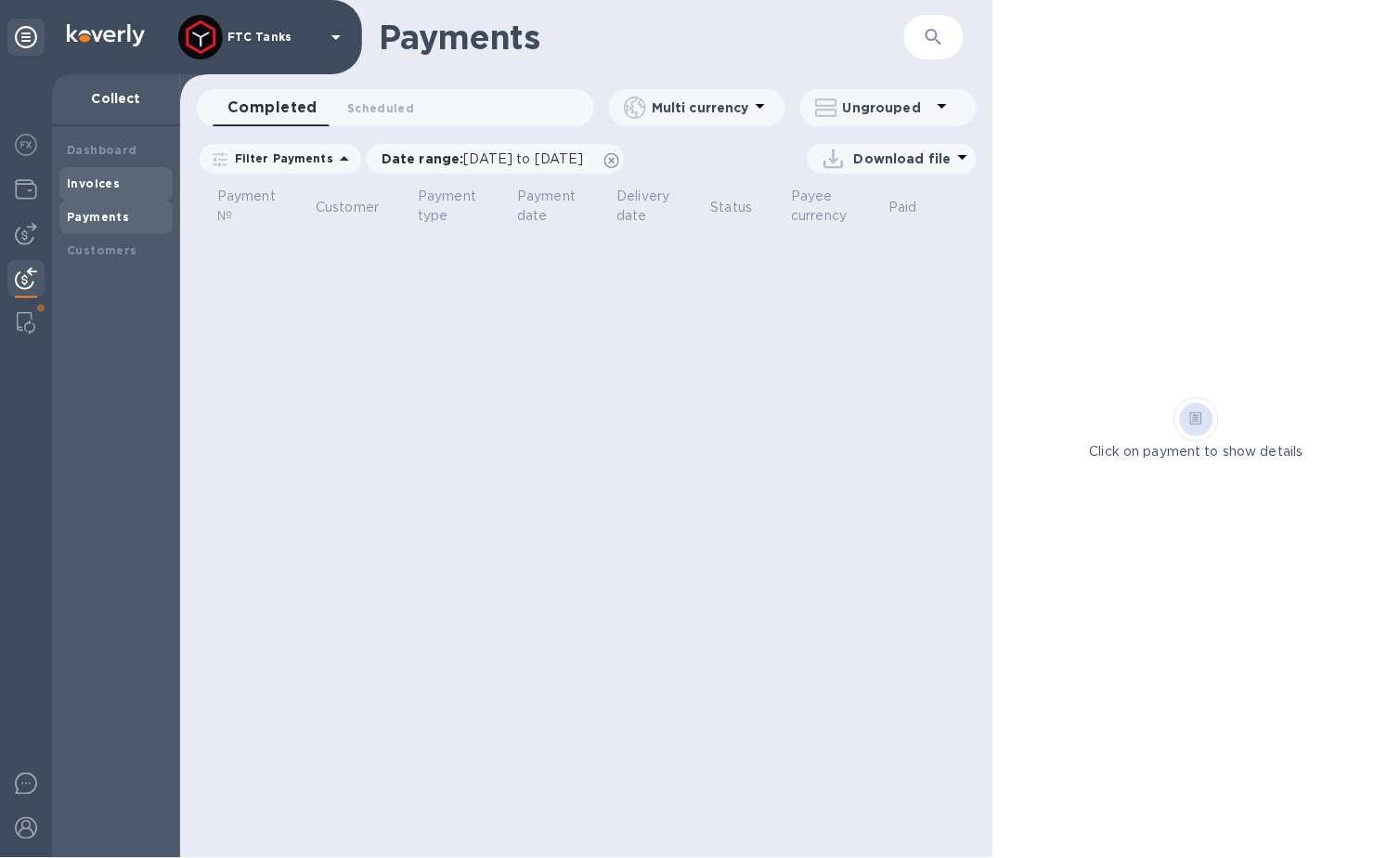 click on "Invoices" at bounding box center [93, 183] 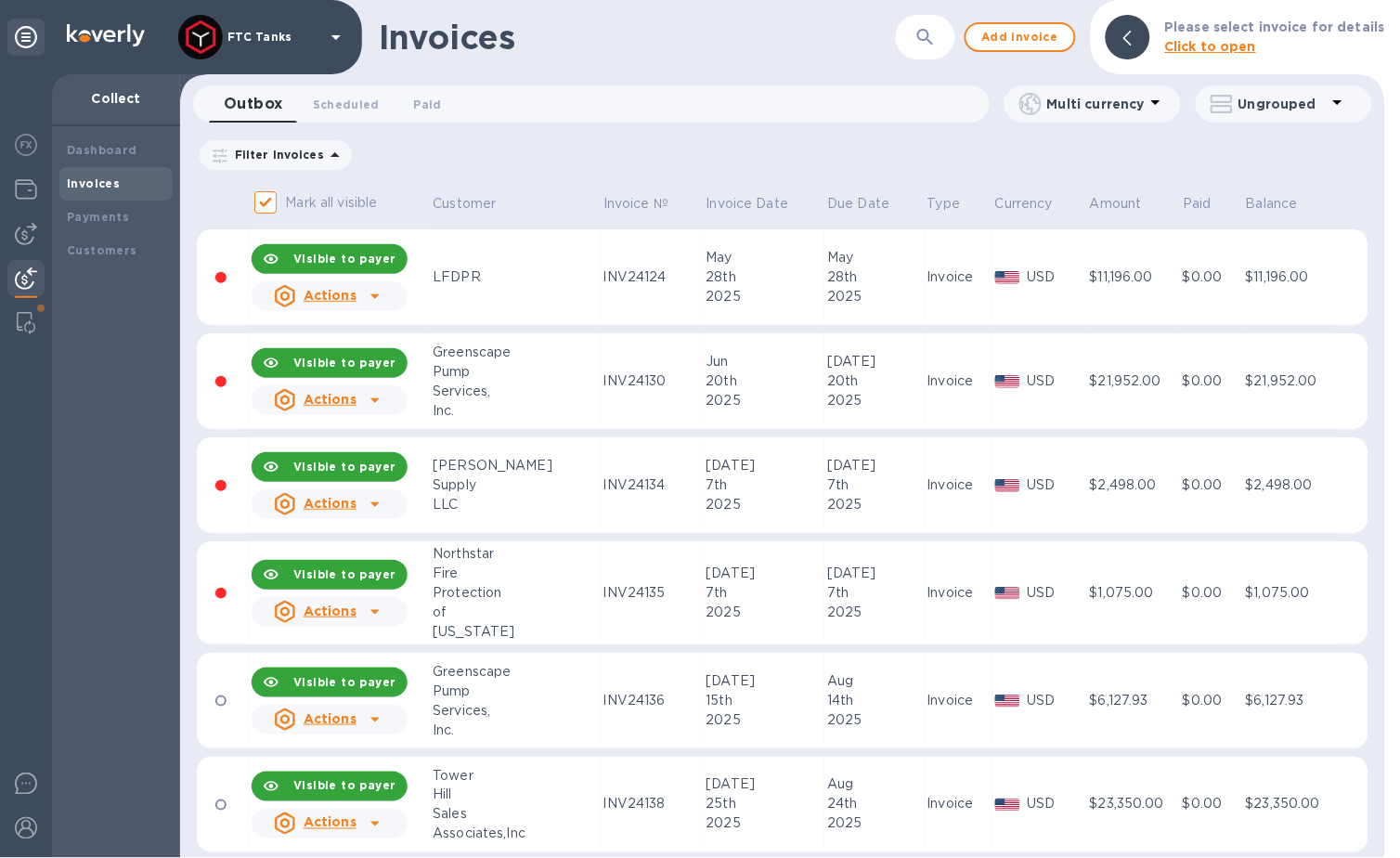 drag, startPoint x: 105, startPoint y: 211, endPoint x: 101, endPoint y: 198, distance: 13.60147 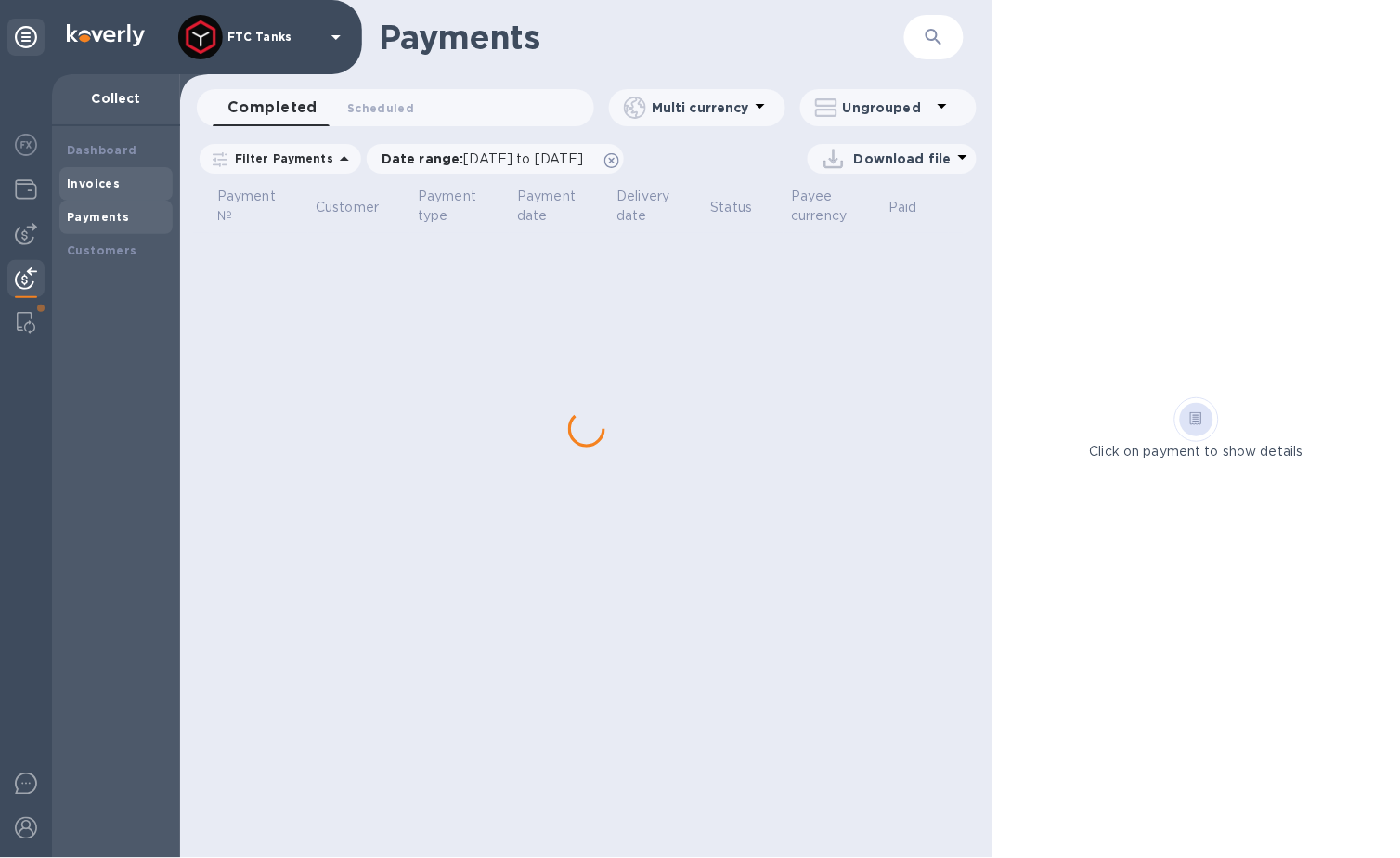 click on "Invoices" at bounding box center [93, 183] 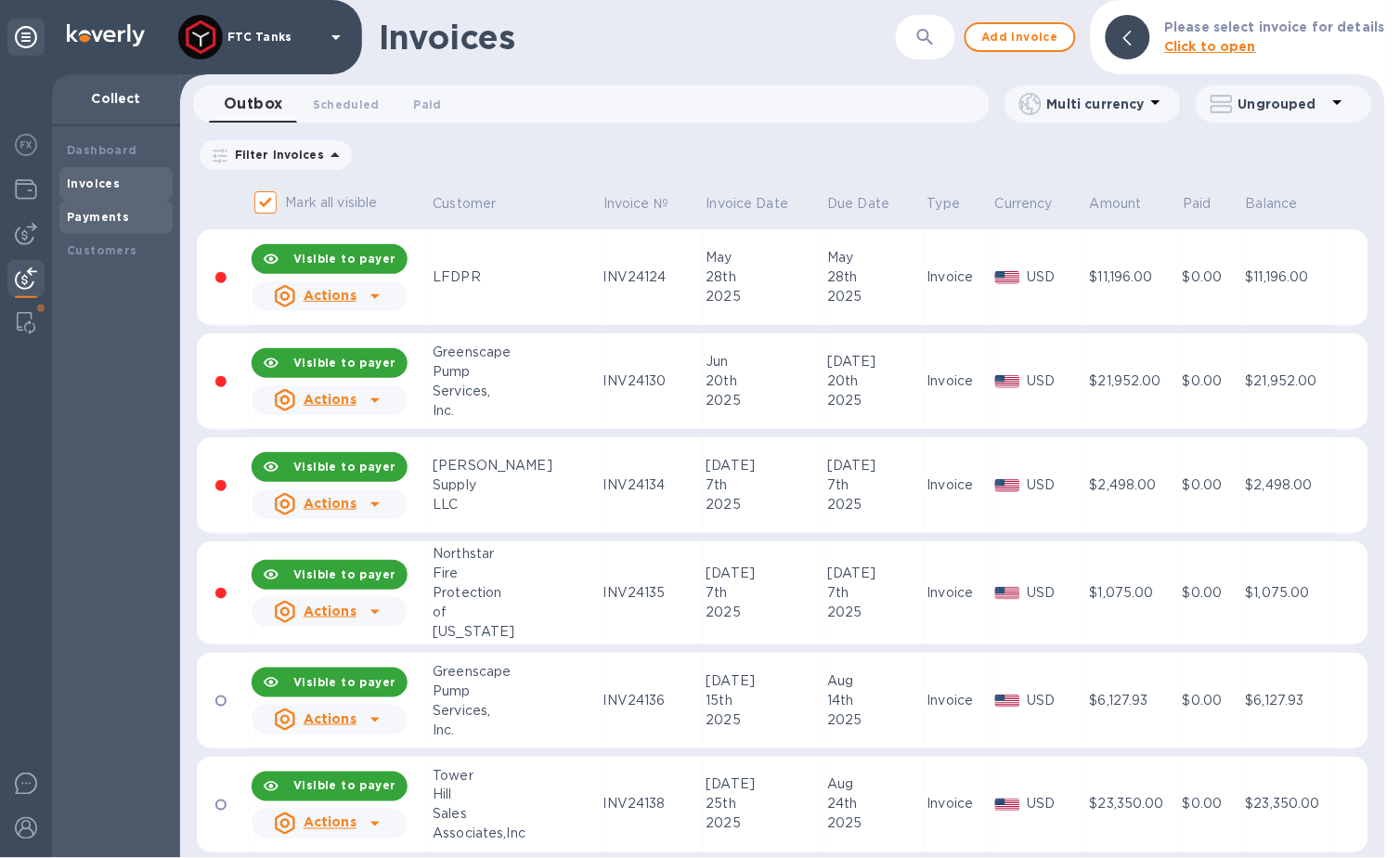 click on "Payments" at bounding box center [97, 216] 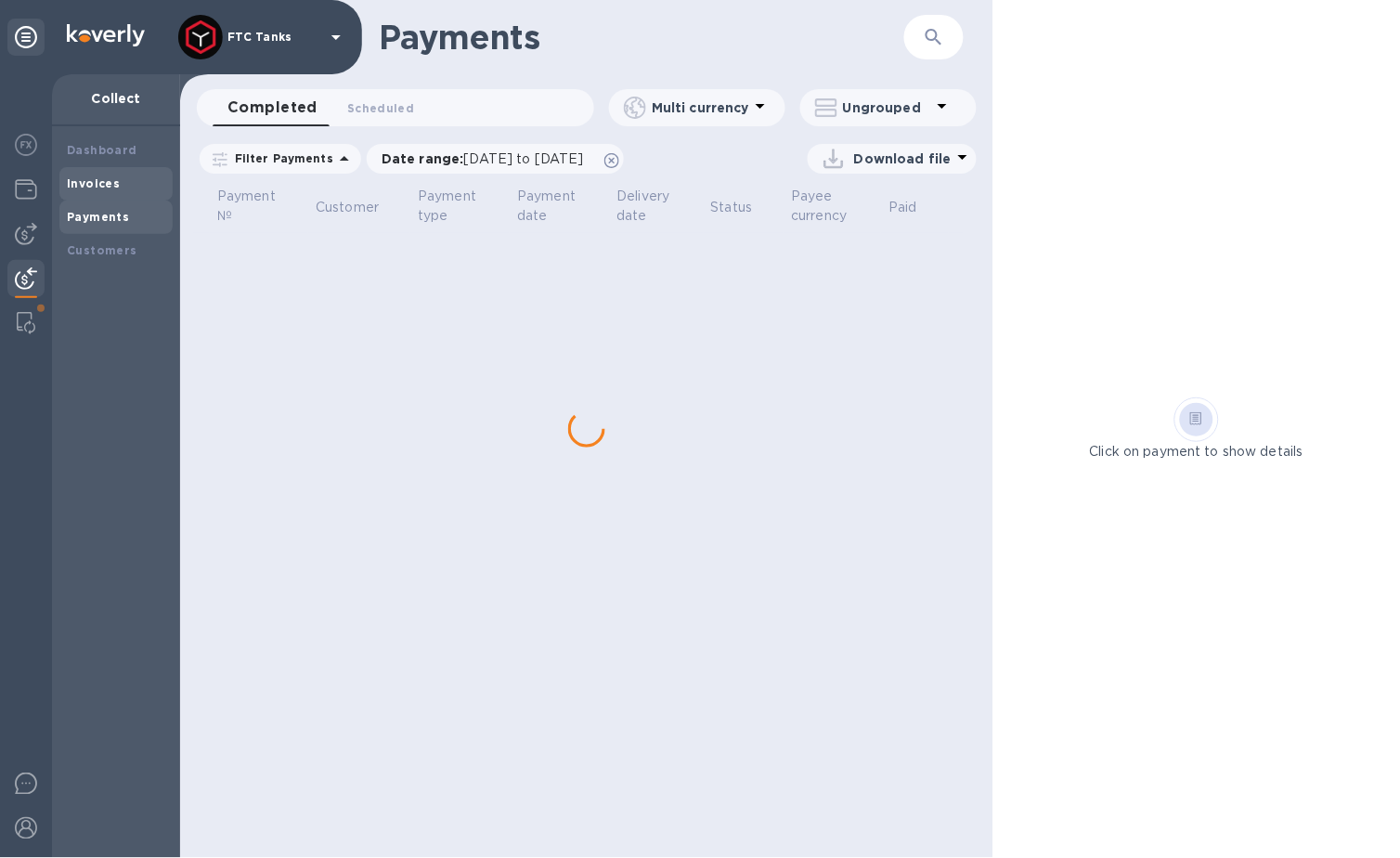 drag, startPoint x: 111, startPoint y: 189, endPoint x: 135, endPoint y: 188, distance: 24.020824 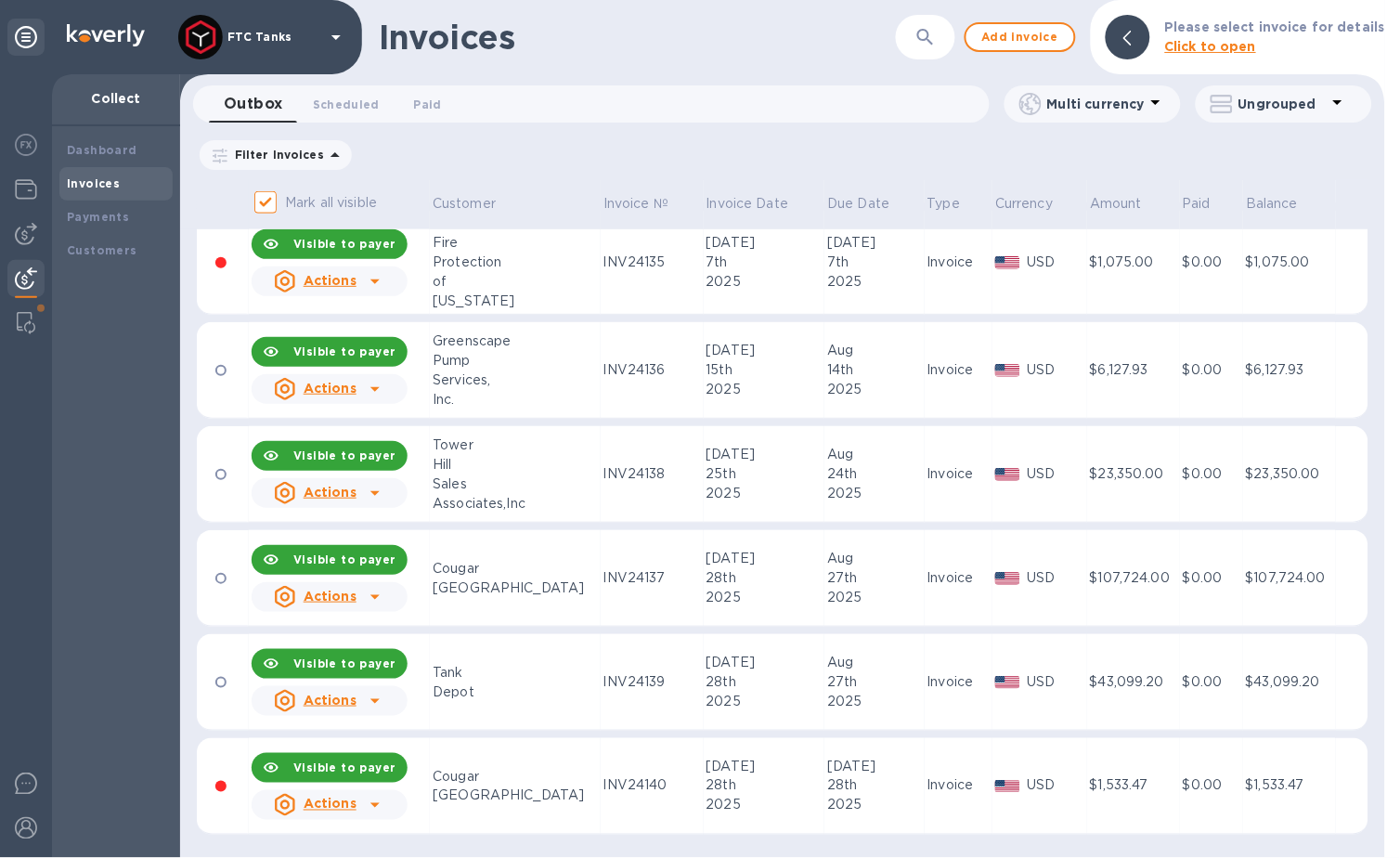 scroll, scrollTop: 318, scrollLeft: 0, axis: vertical 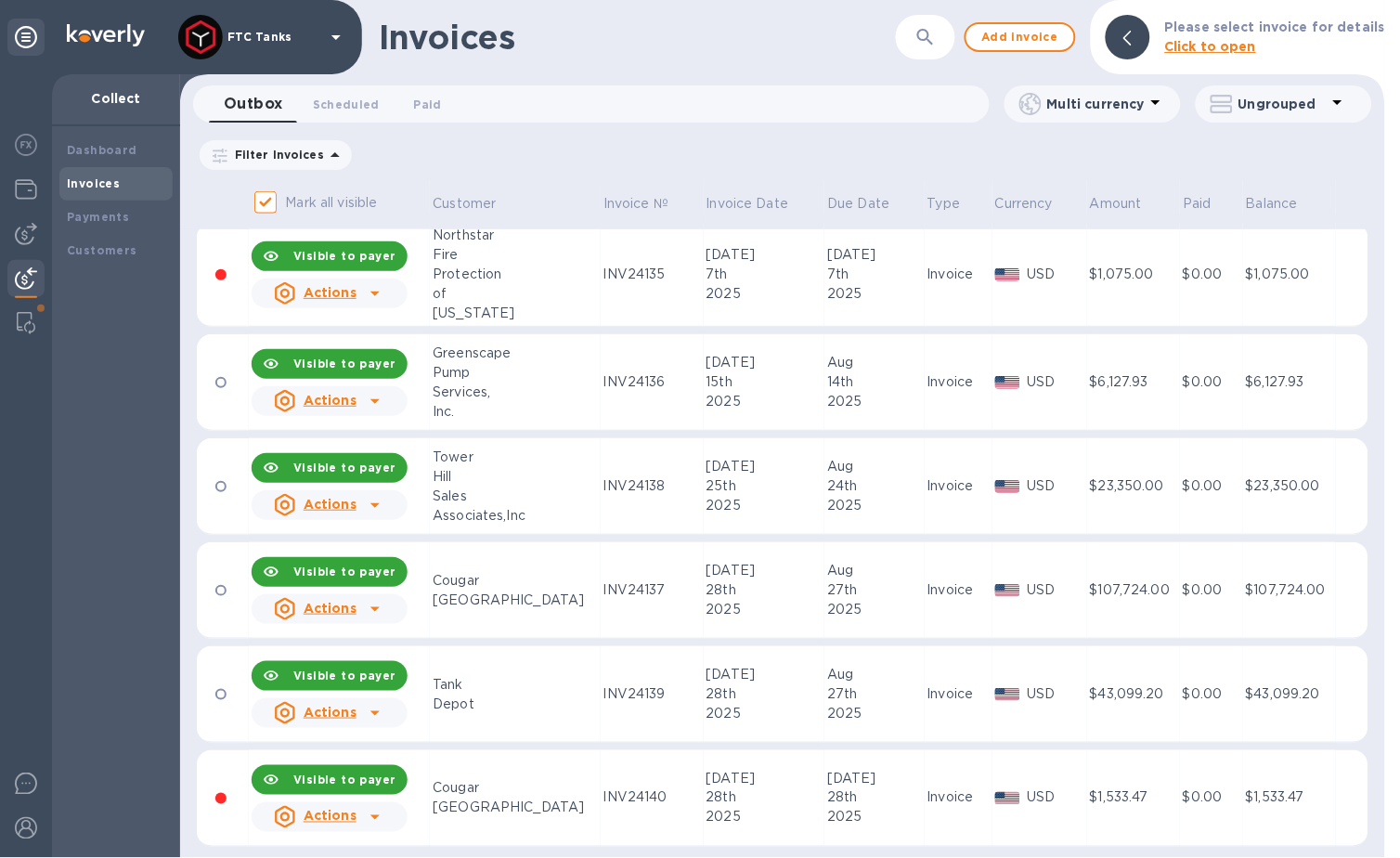 click 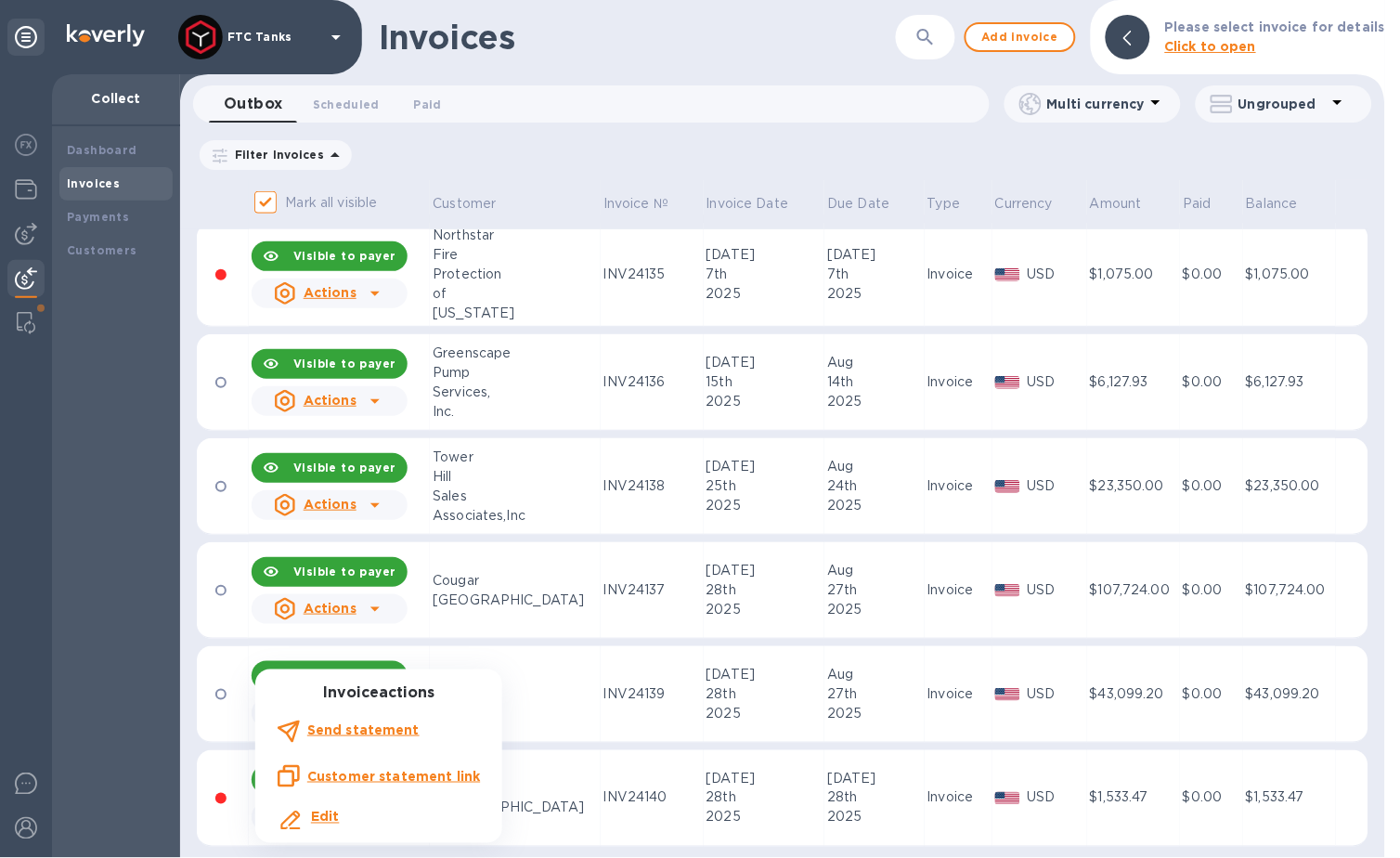 click at bounding box center [700, 429] 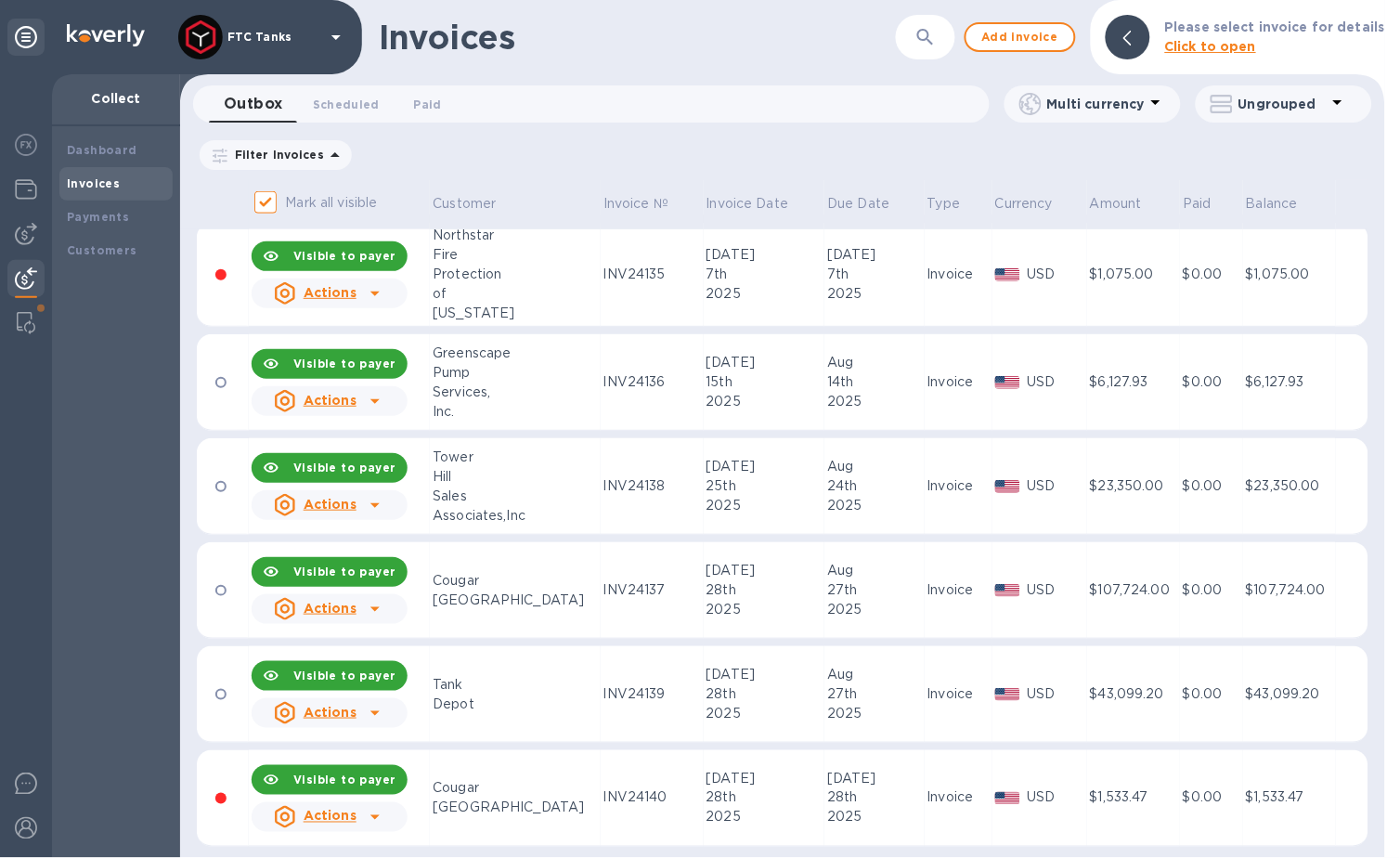 scroll, scrollTop: 0, scrollLeft: 0, axis: both 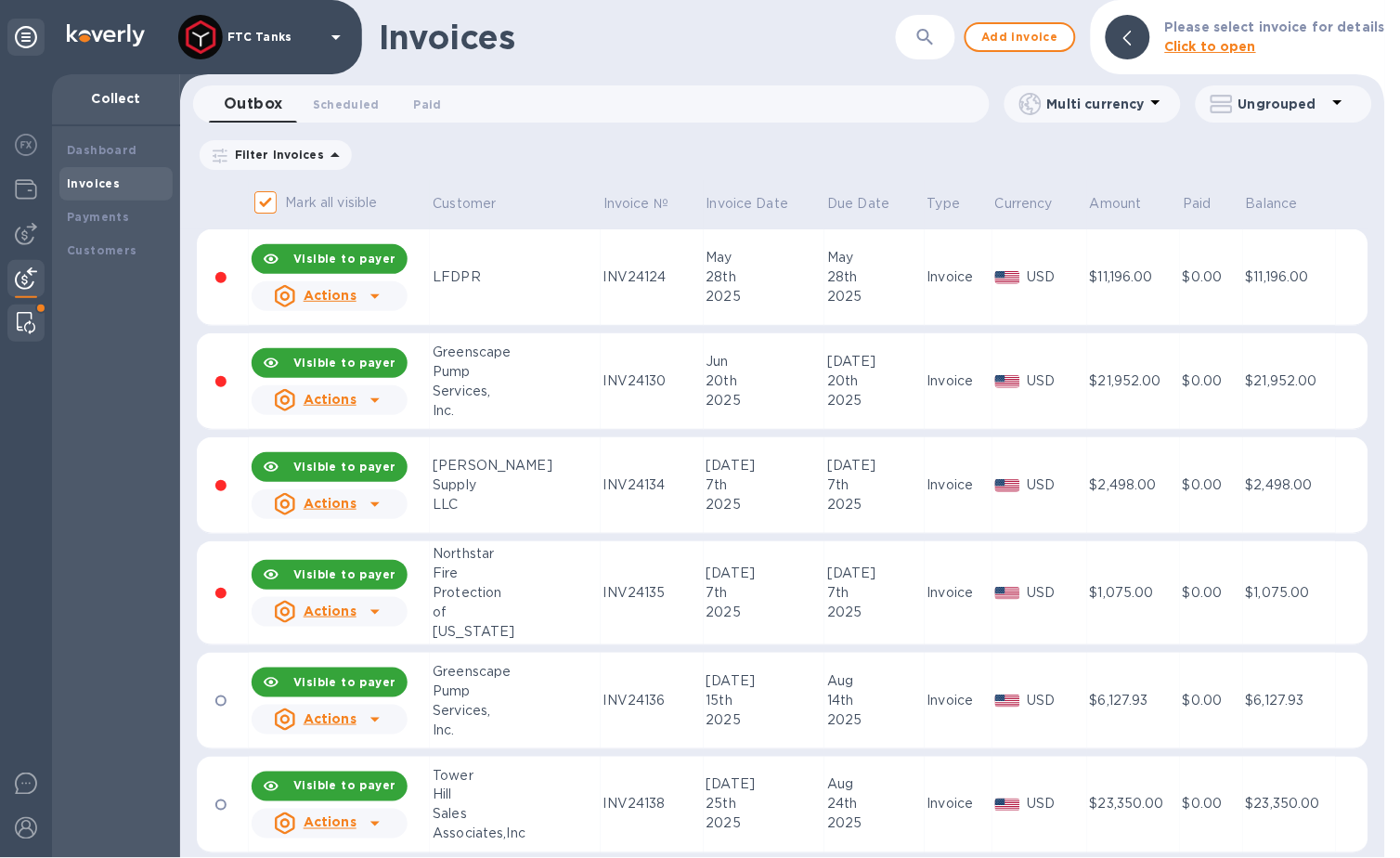 click at bounding box center [26, 323] 